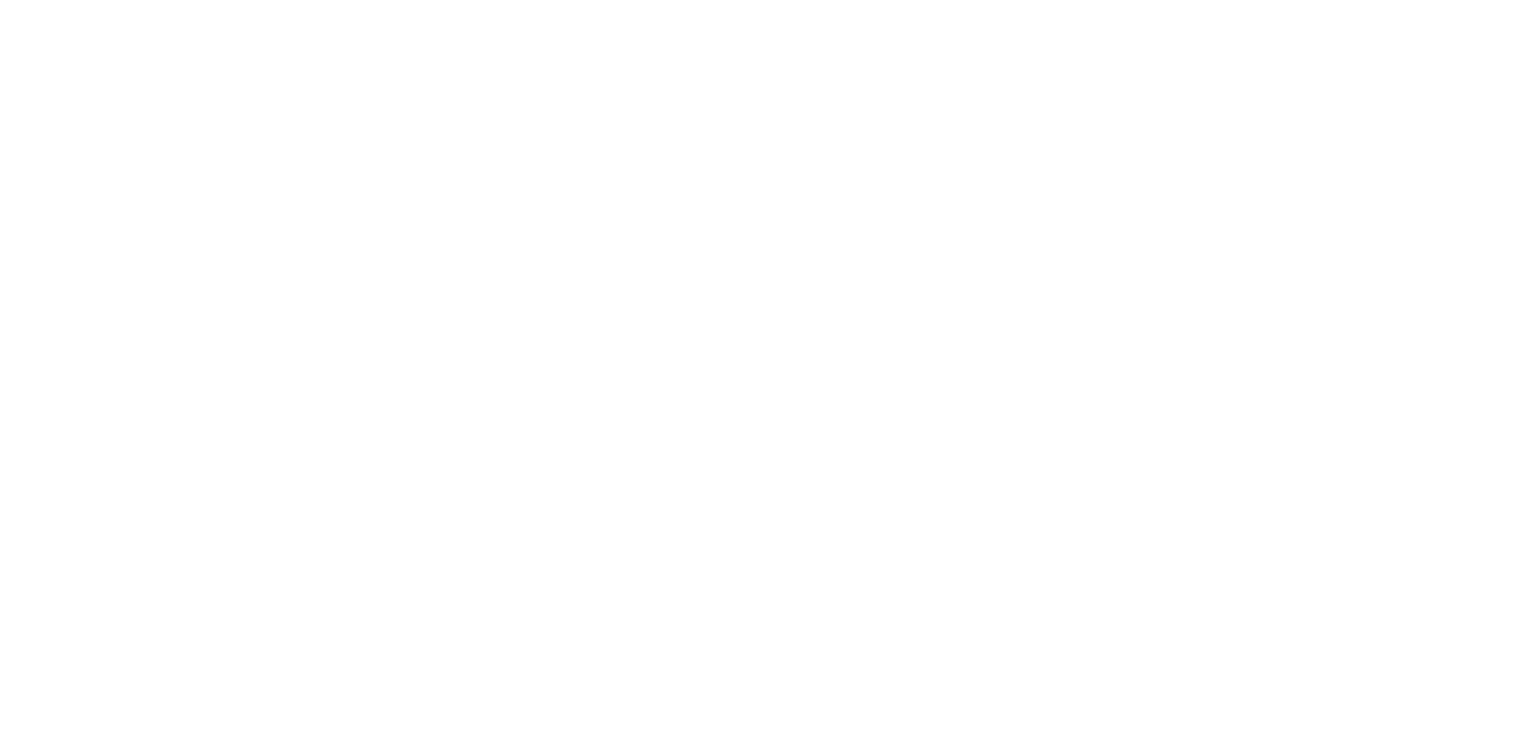 scroll, scrollTop: 0, scrollLeft: 0, axis: both 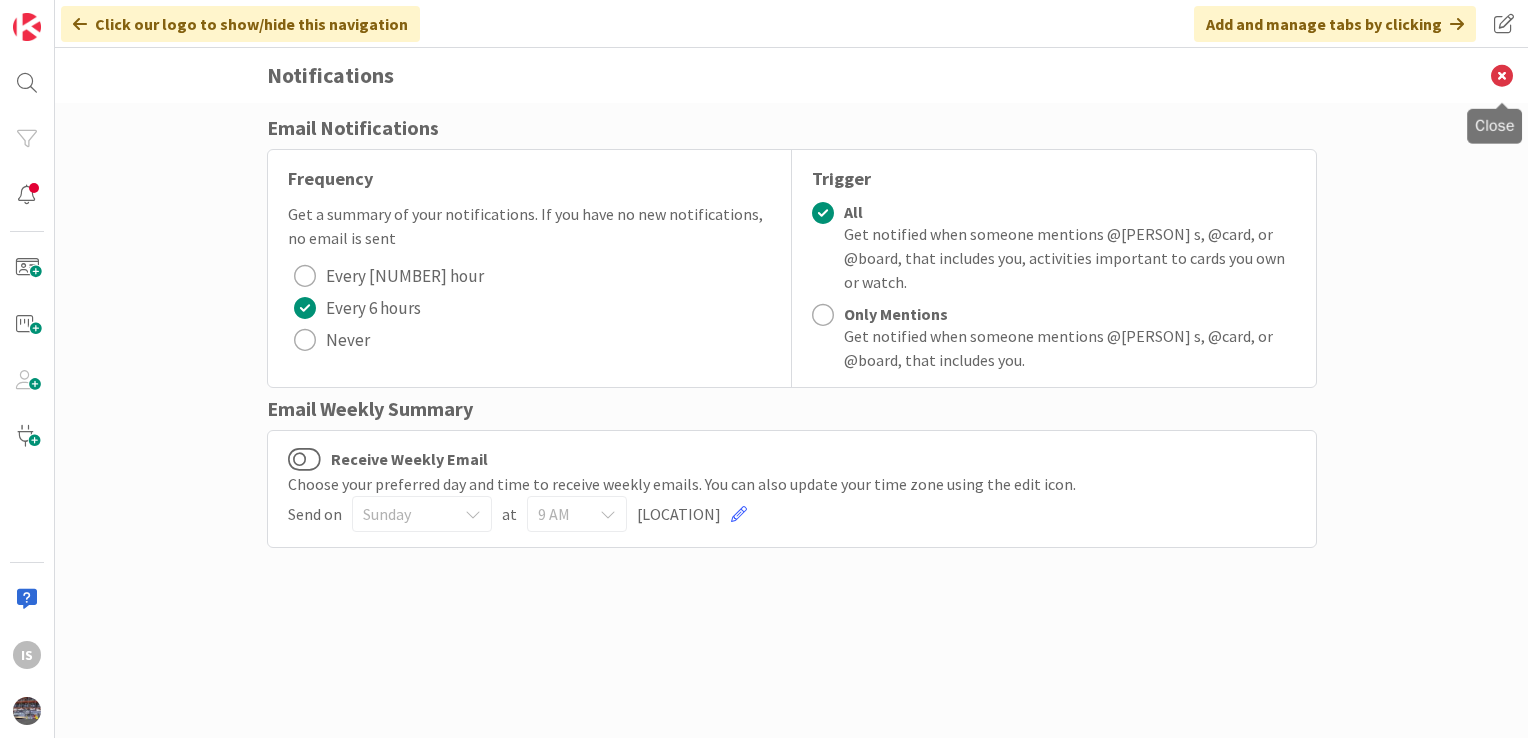 click at bounding box center (1502, 75) 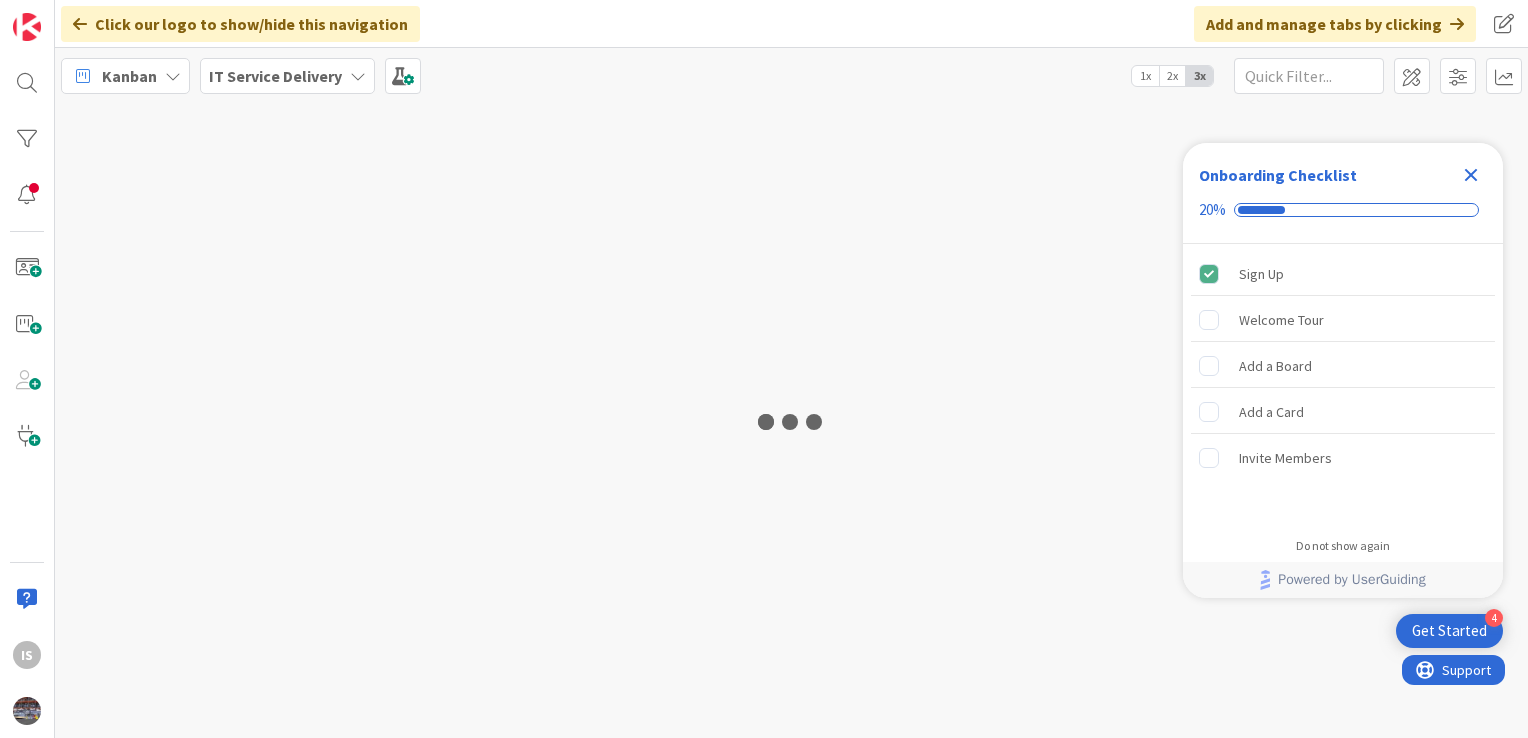 scroll, scrollTop: 0, scrollLeft: 0, axis: both 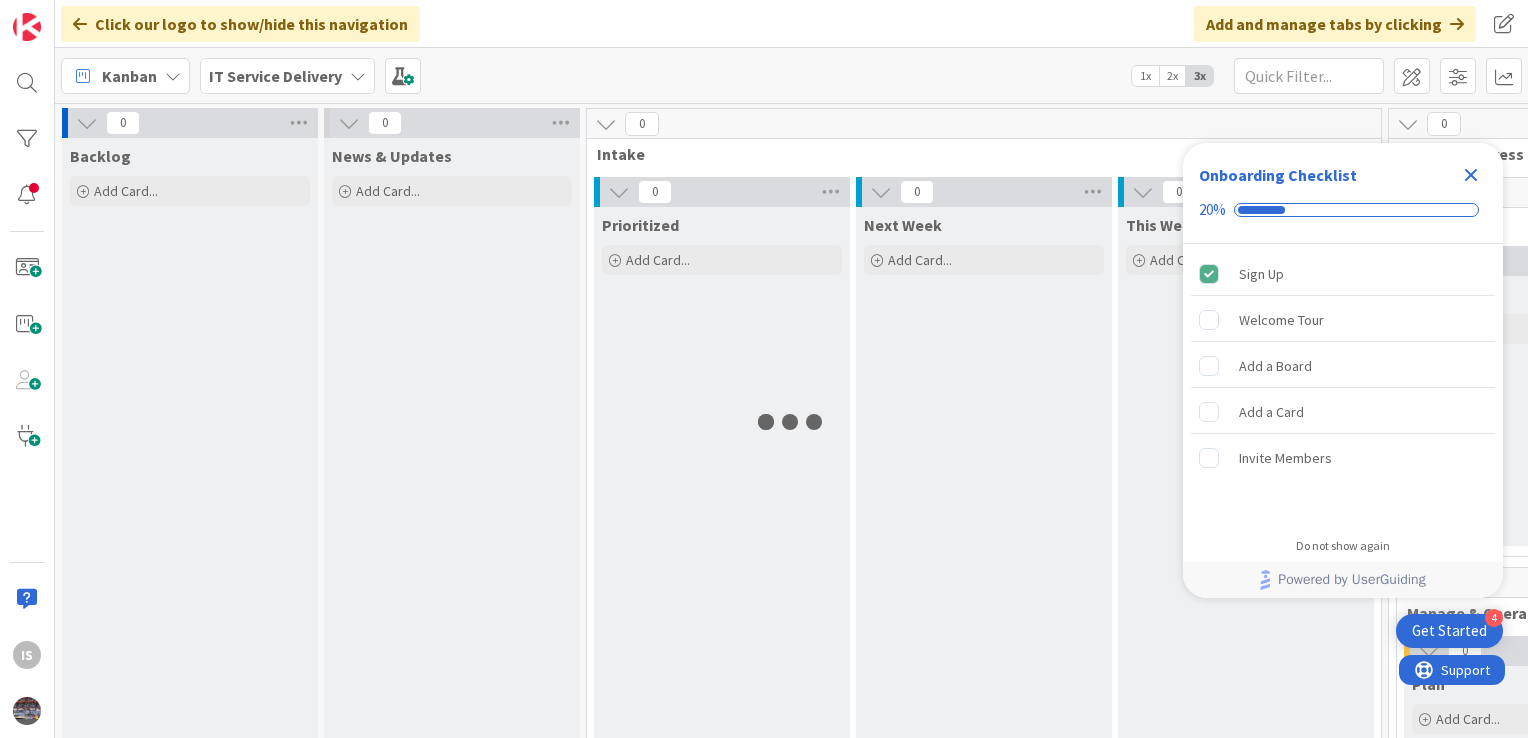click 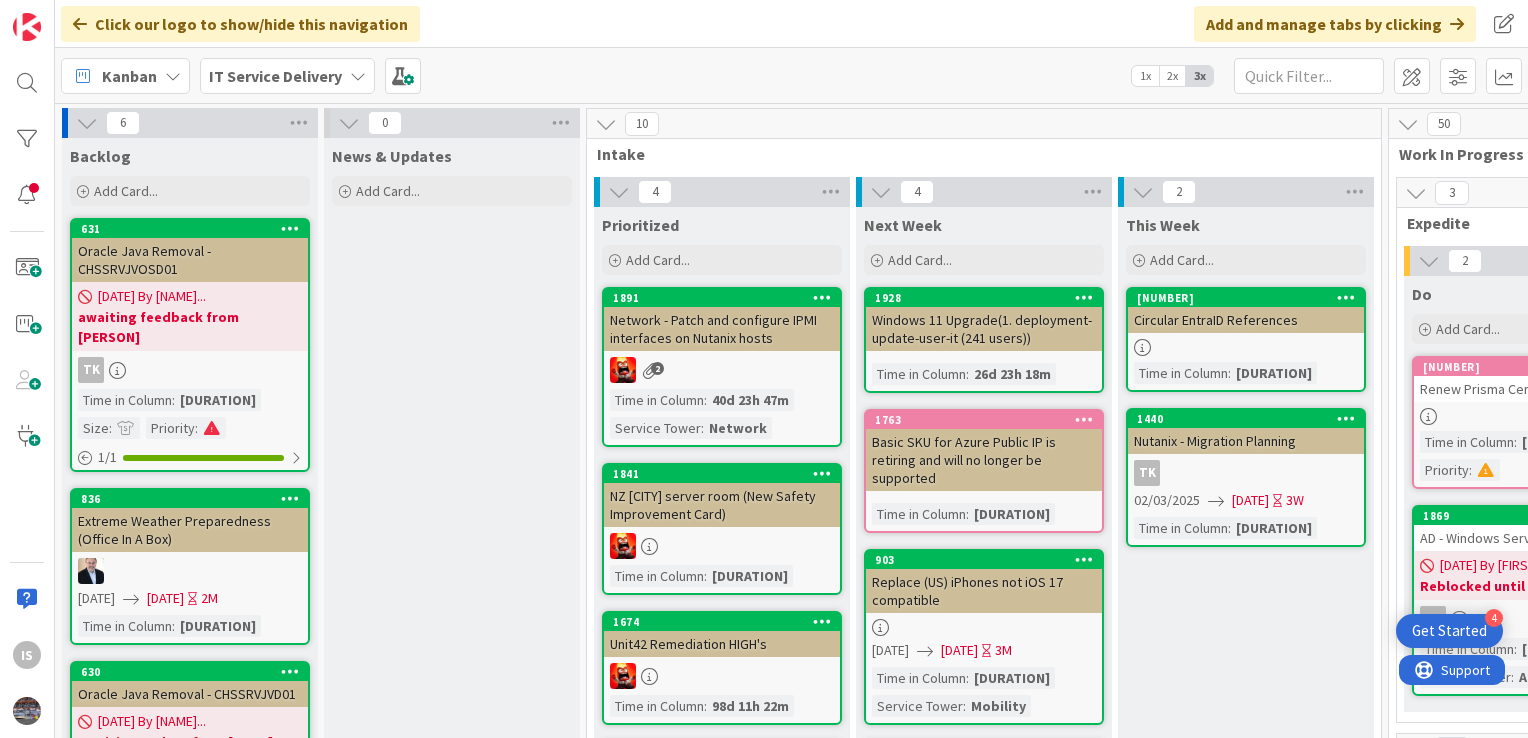 scroll, scrollTop: 0, scrollLeft: 0, axis: both 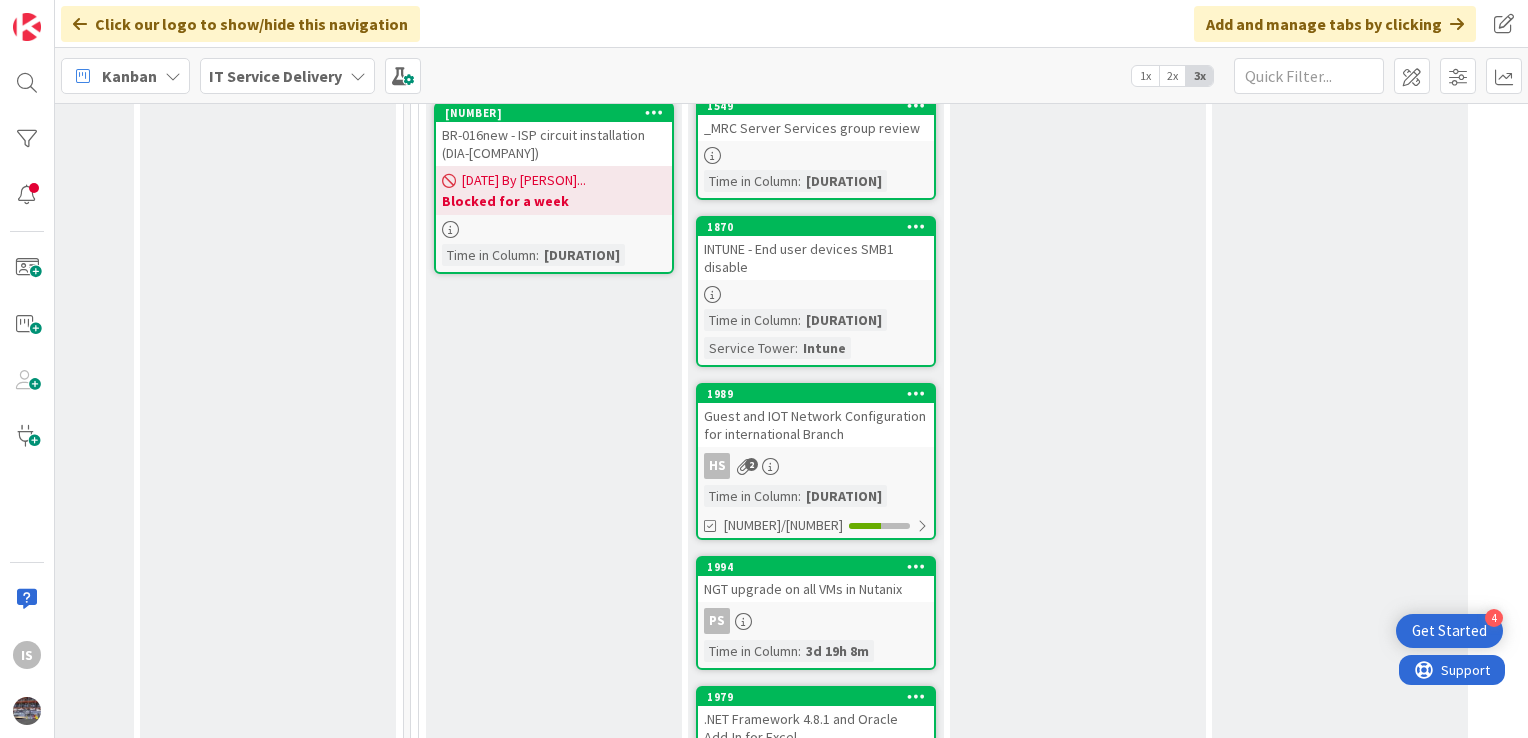 click on "INTUNE - End user devices SMB1 disable" at bounding box center (816, 258) 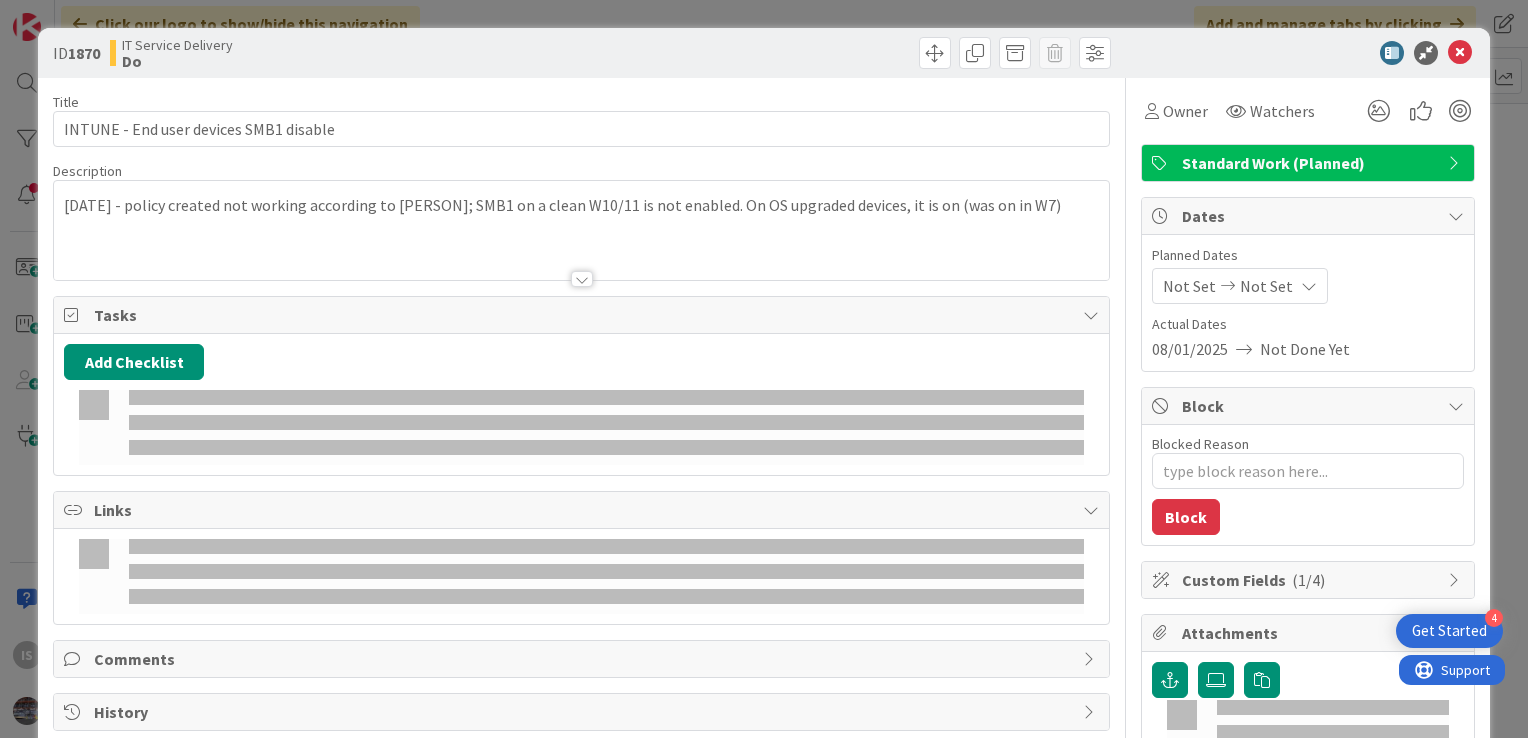 scroll, scrollTop: 0, scrollLeft: 0, axis: both 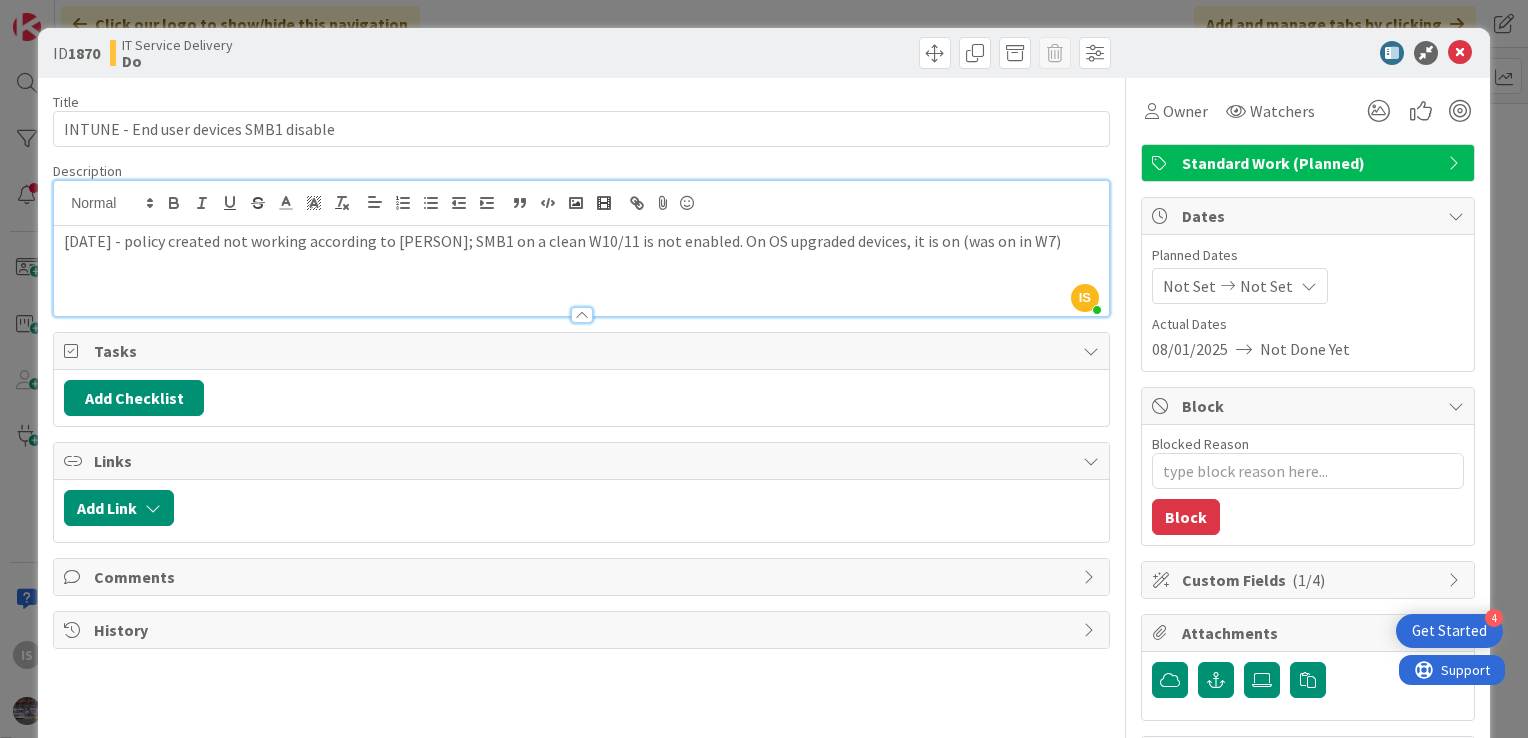 click on "IS [PERSON] s just joined [DATE] - policy created not working according to [PERSON]; SMB1 on a clean W10/11 is not enabled. On OS upgraded devices, it is on (was on in W7)" at bounding box center (581, 248) 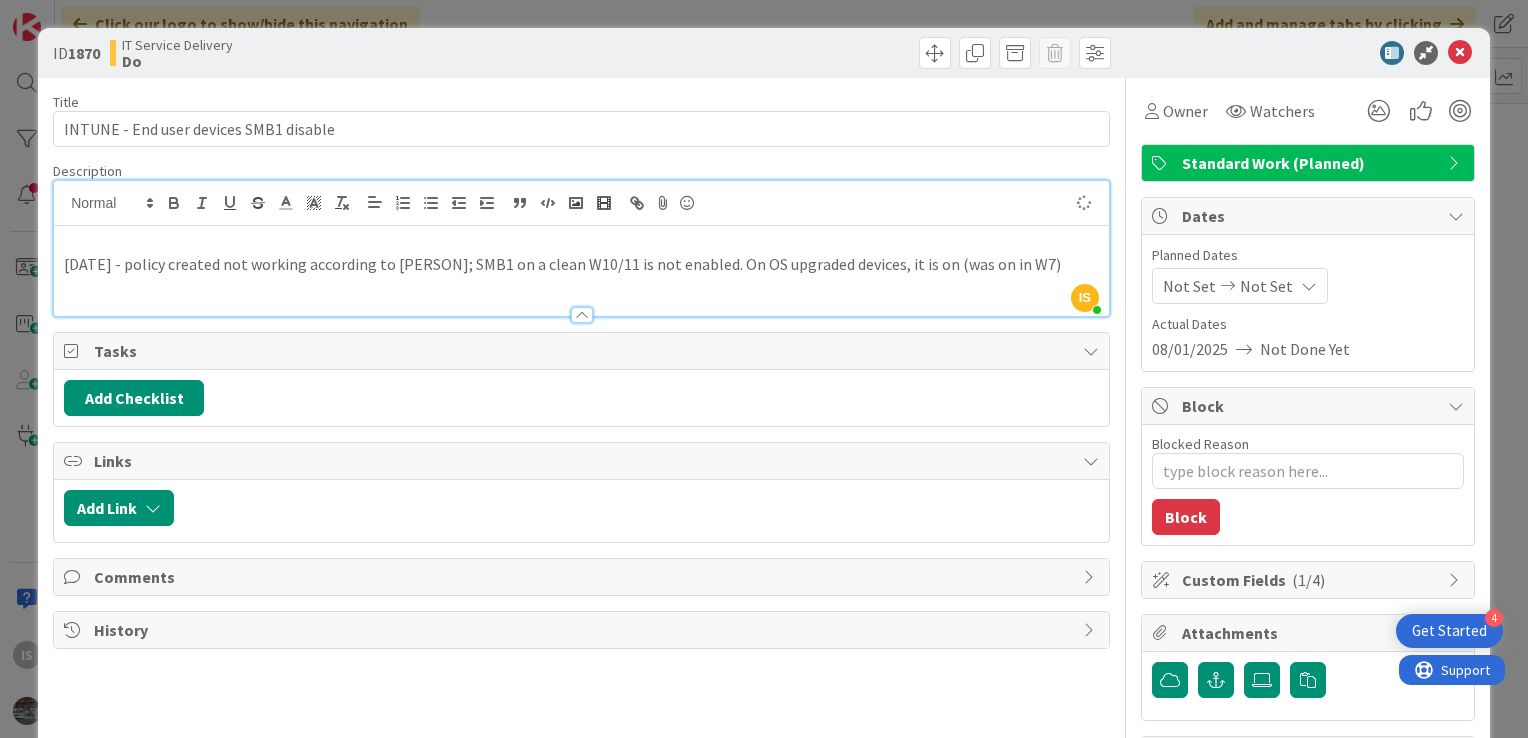 type on "x" 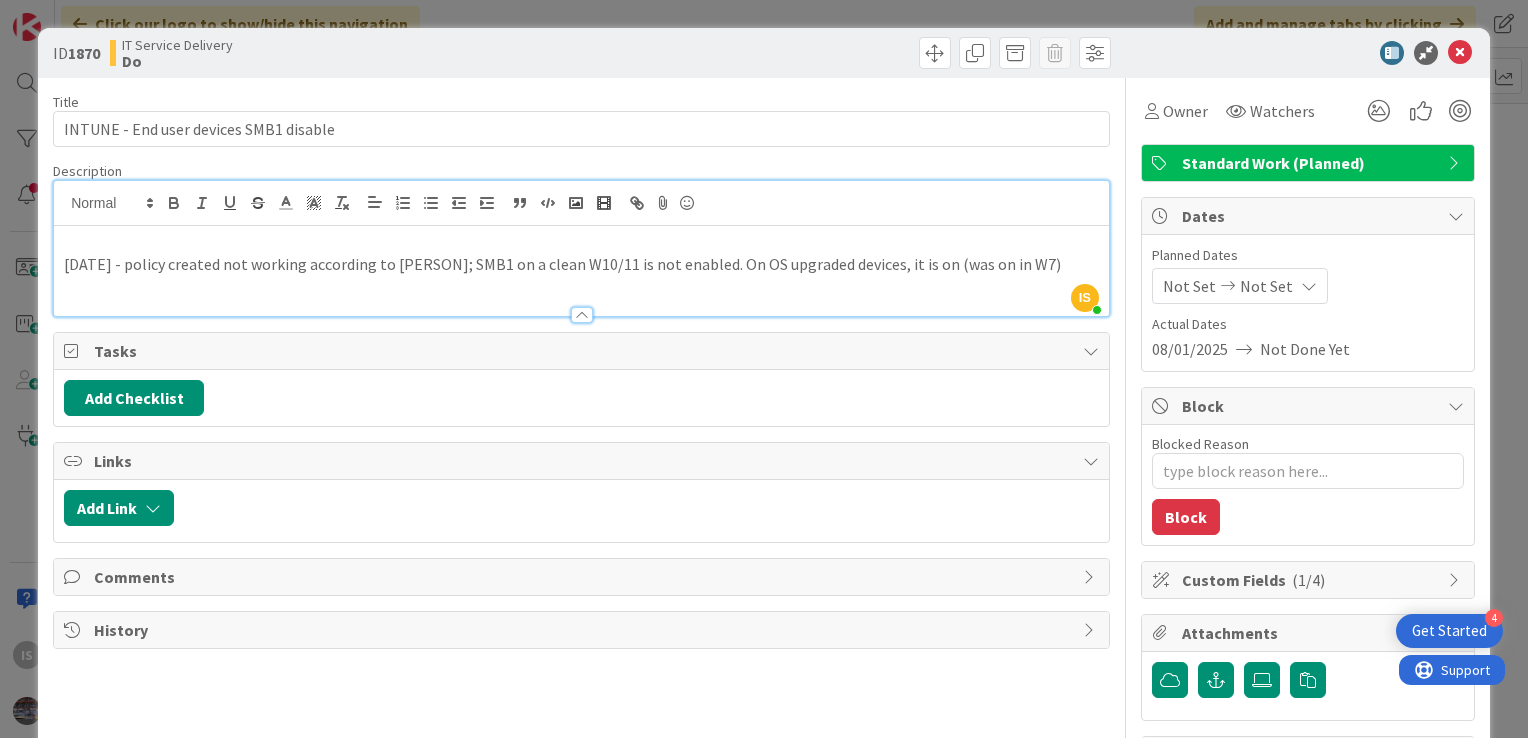 click at bounding box center [581, 241] 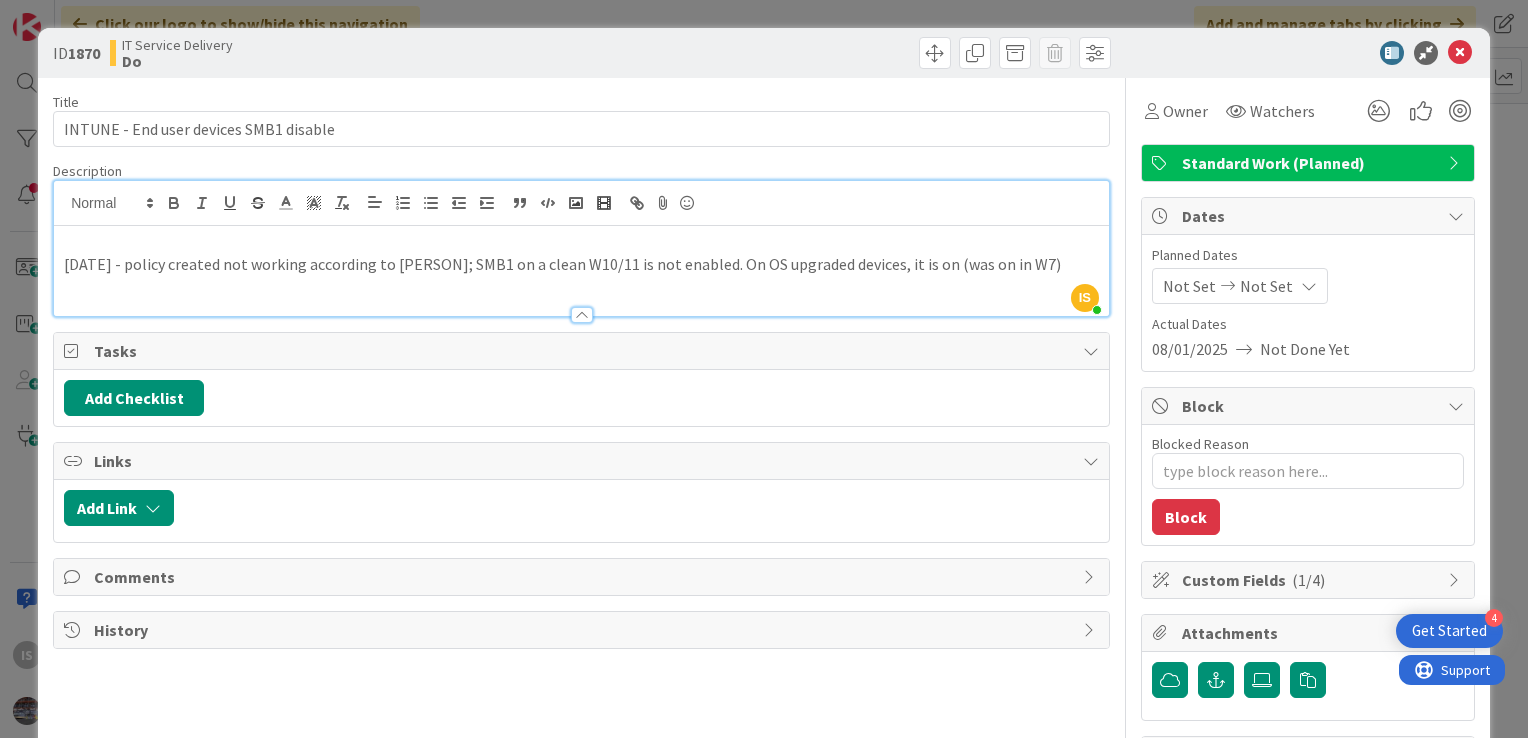 type 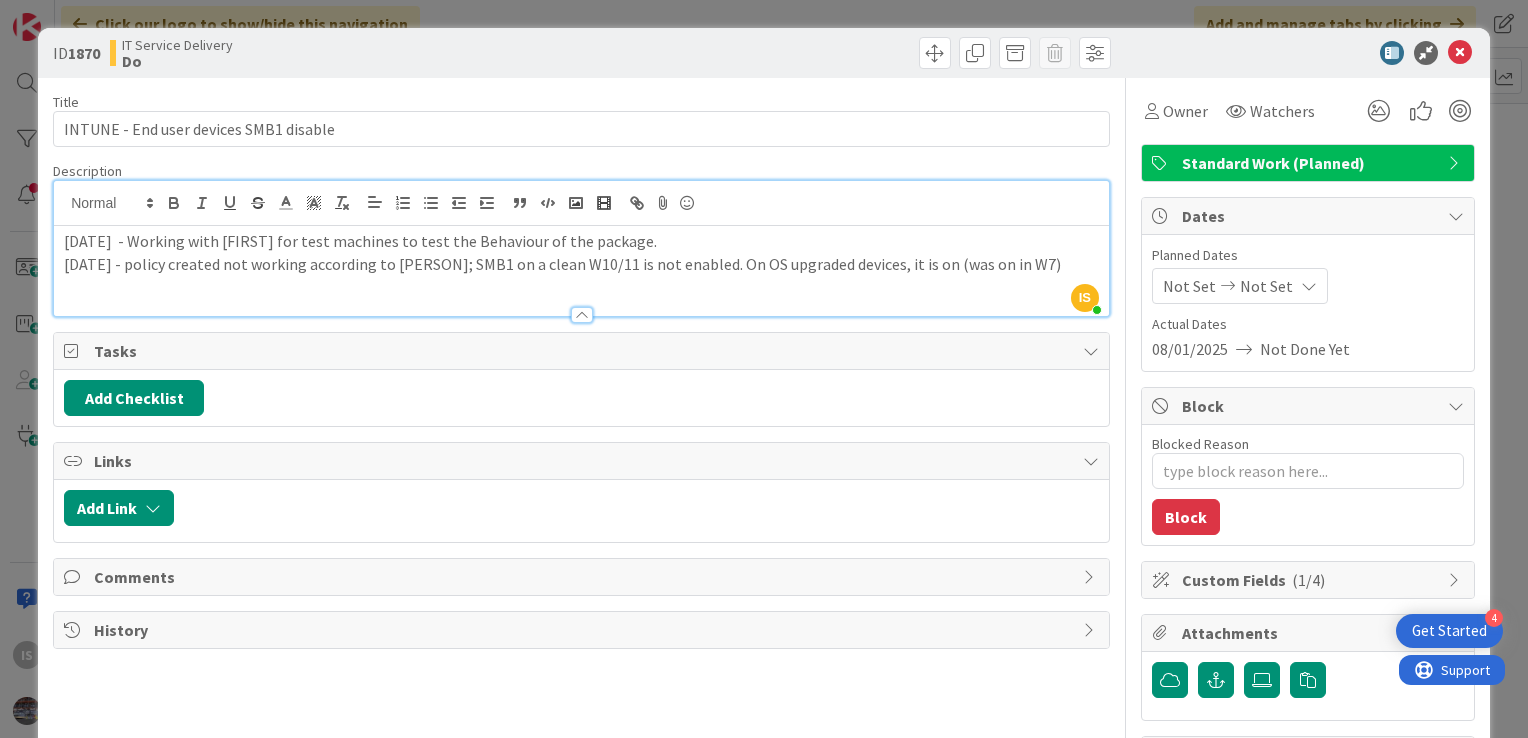 click on "[DATE]  - Working with [FIRST] for test machines to test the Behaviour of the package." at bounding box center [581, 241] 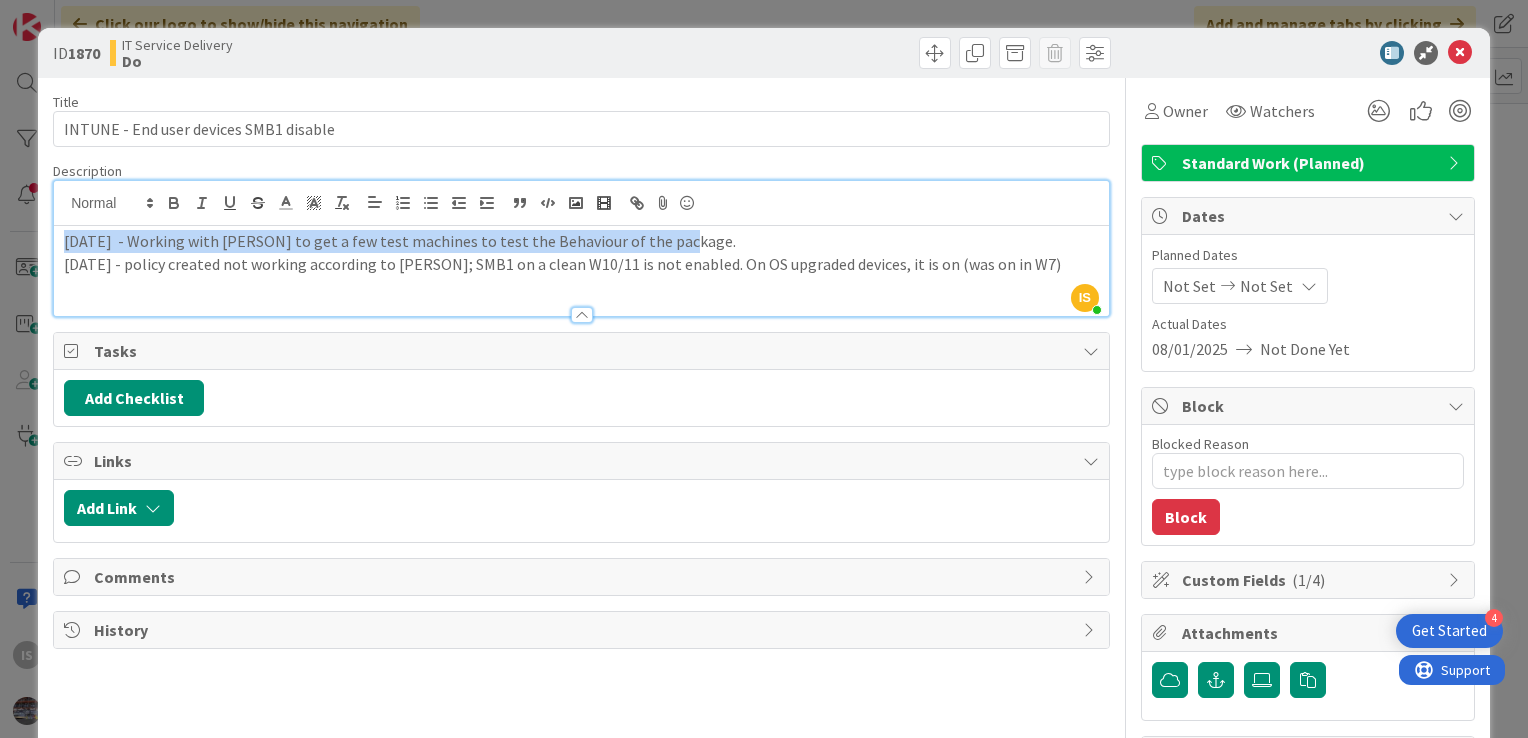 drag, startPoint x: 687, startPoint y: 240, endPoint x: 40, endPoint y: 233, distance: 647.03784 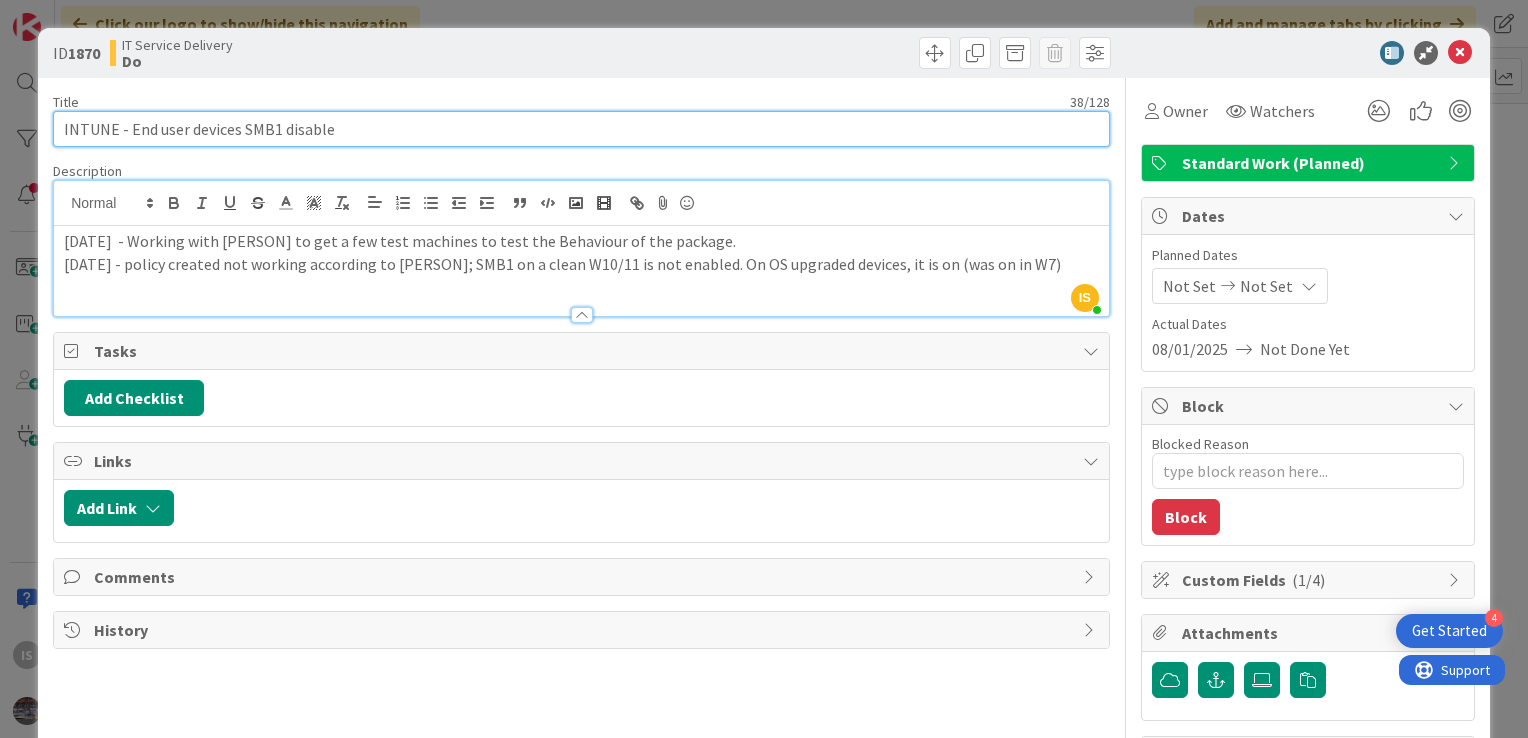 drag, startPoint x: 305, startPoint y: 130, endPoint x: 72, endPoint y: 136, distance: 233.07724 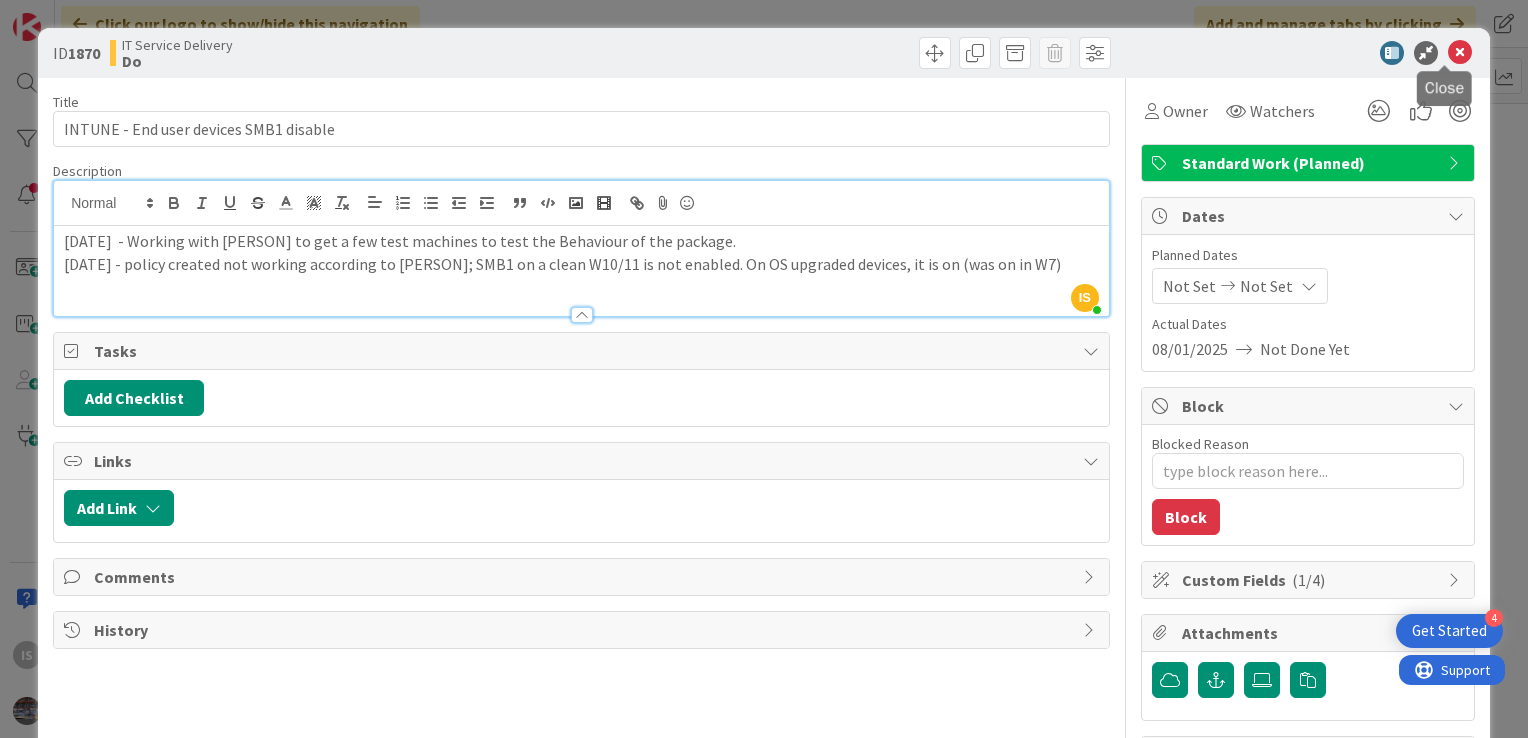 click at bounding box center (1460, 53) 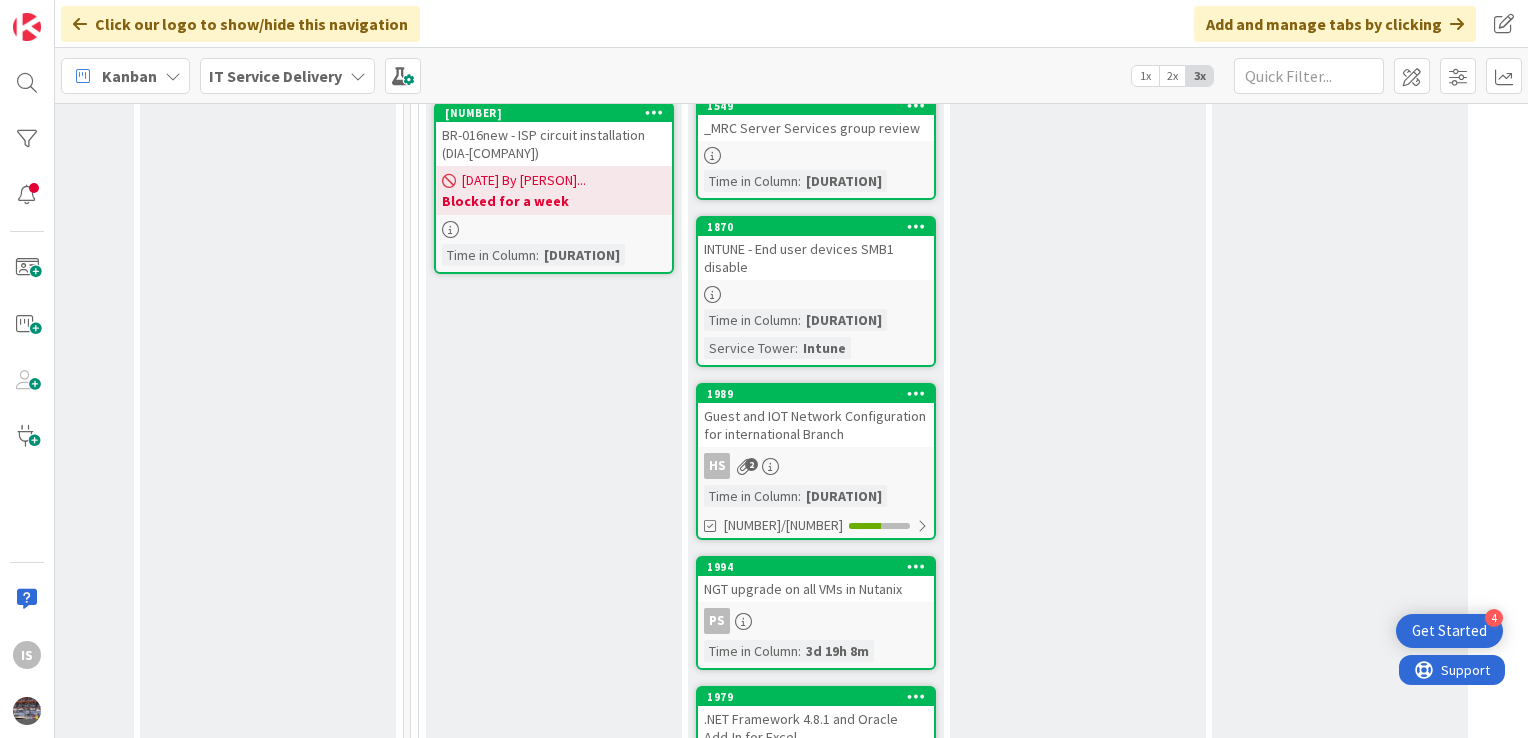 scroll, scrollTop: 0, scrollLeft: 0, axis: both 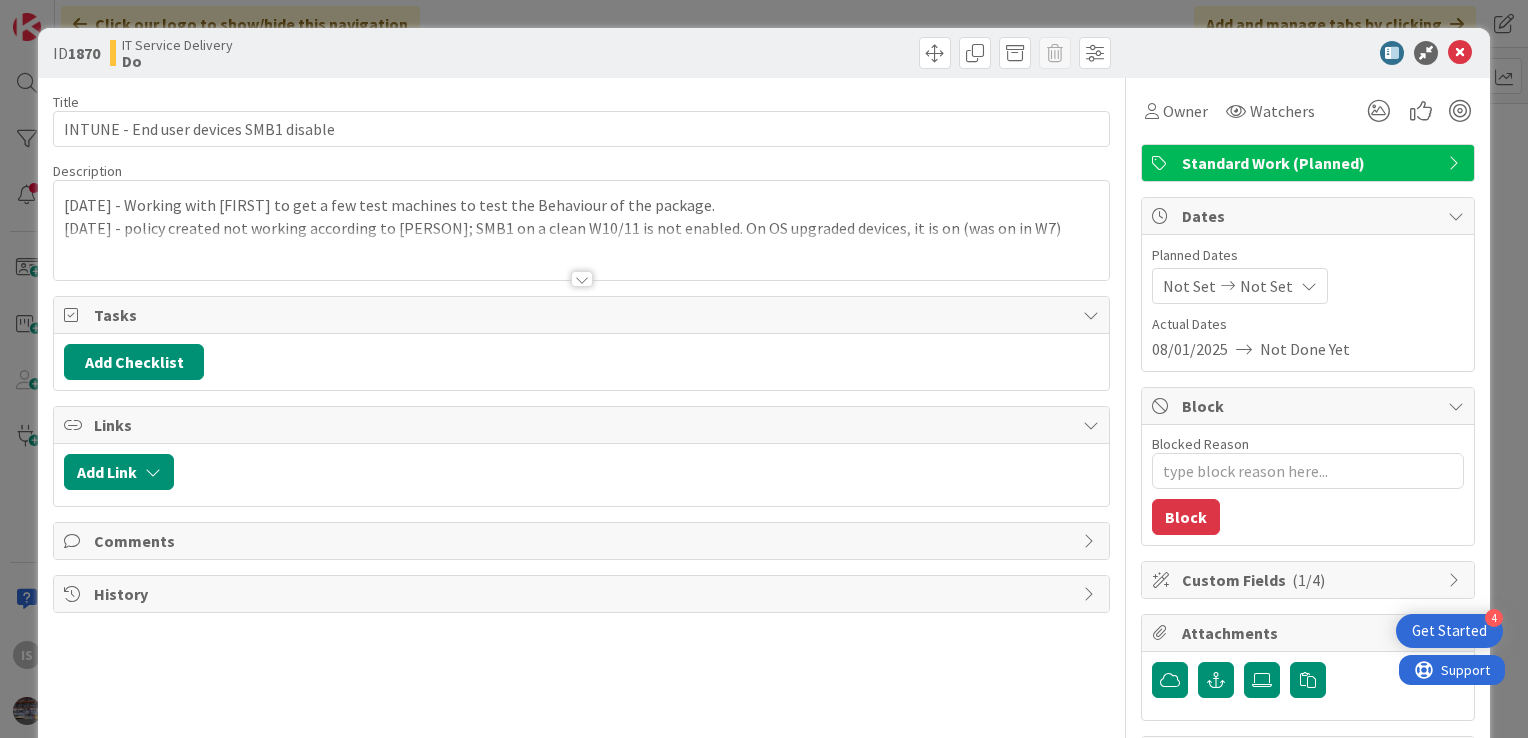 type on "x" 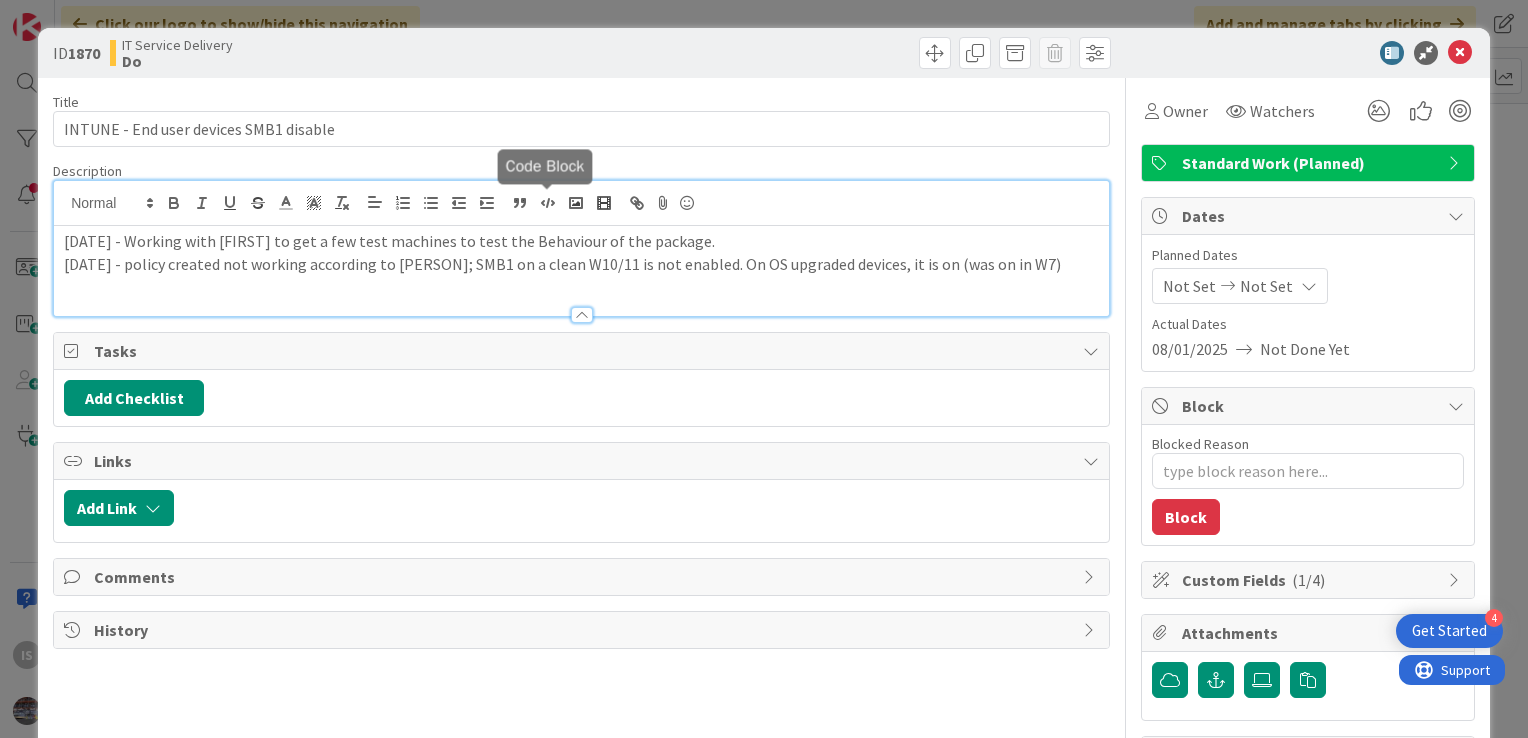click on "[DATE] - Working with [NAME] to get a few test machines to test the Behaviour of the package. [DATE] - policy created not working according to [NAME]; SMB1 on a clean W10/11 is not enabled. On OS upgraded devices, it is on (was on in W7)" at bounding box center [581, 248] 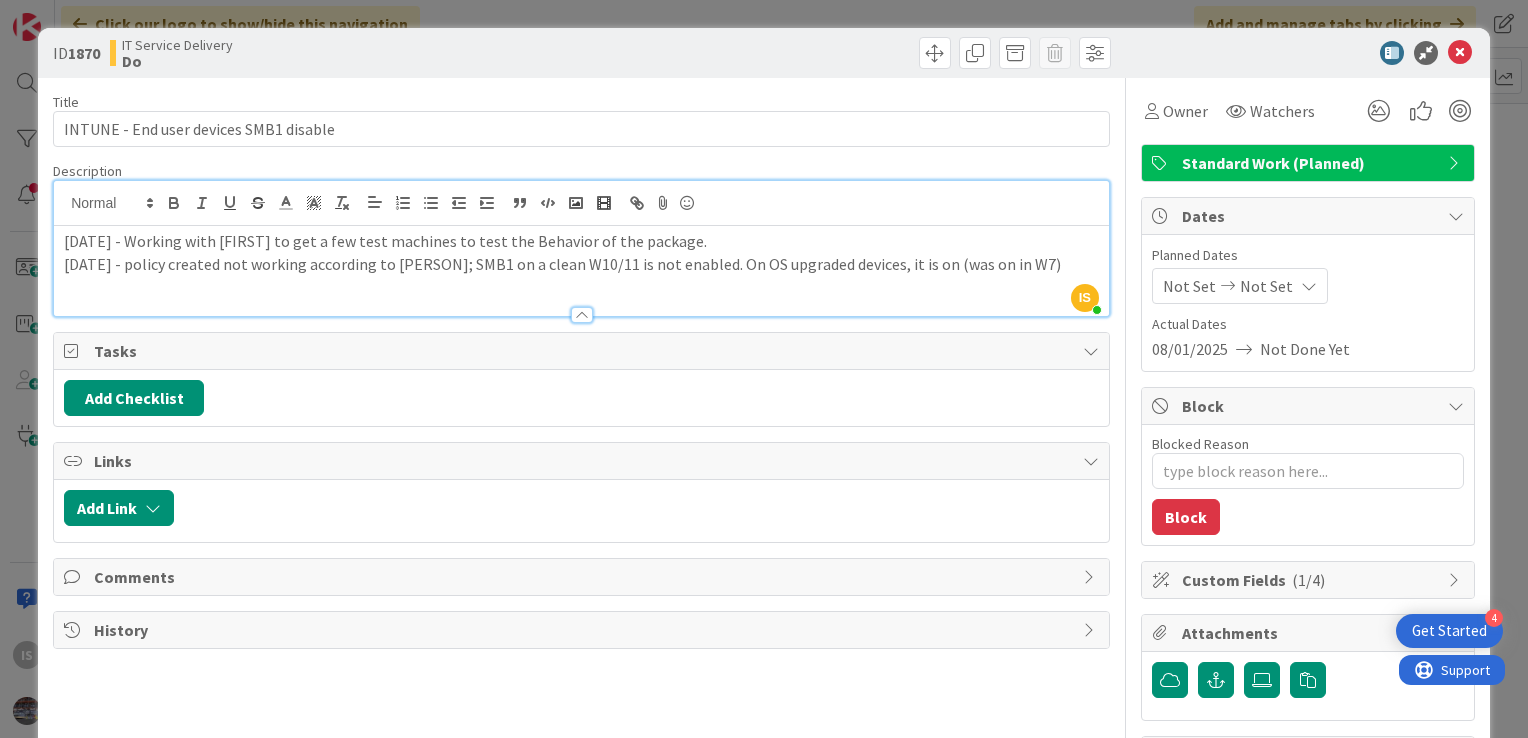 click on "[DATE] - Working with [FIRST] to get a few test machines to test the Behavior of the package." at bounding box center [581, 241] 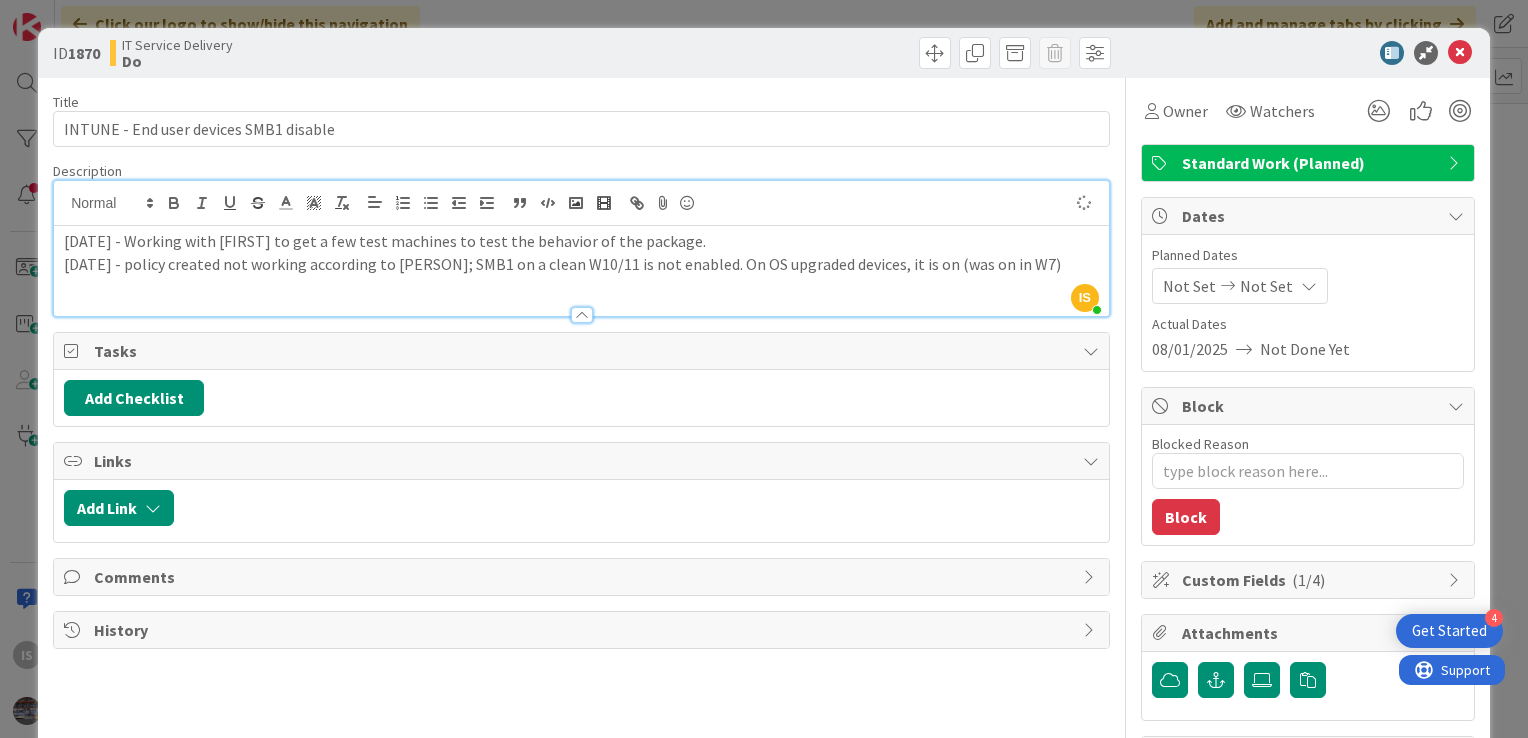 click on "[DATE] - Working with [FIRST] to get a few test machines to test the behavior of the package. [DATE] - policy created not working according to [FIRST]; SMB1 on a clean W10/11 is not enabled. On OS upgraded devices, it is on (was on in W7)" at bounding box center (581, 271) 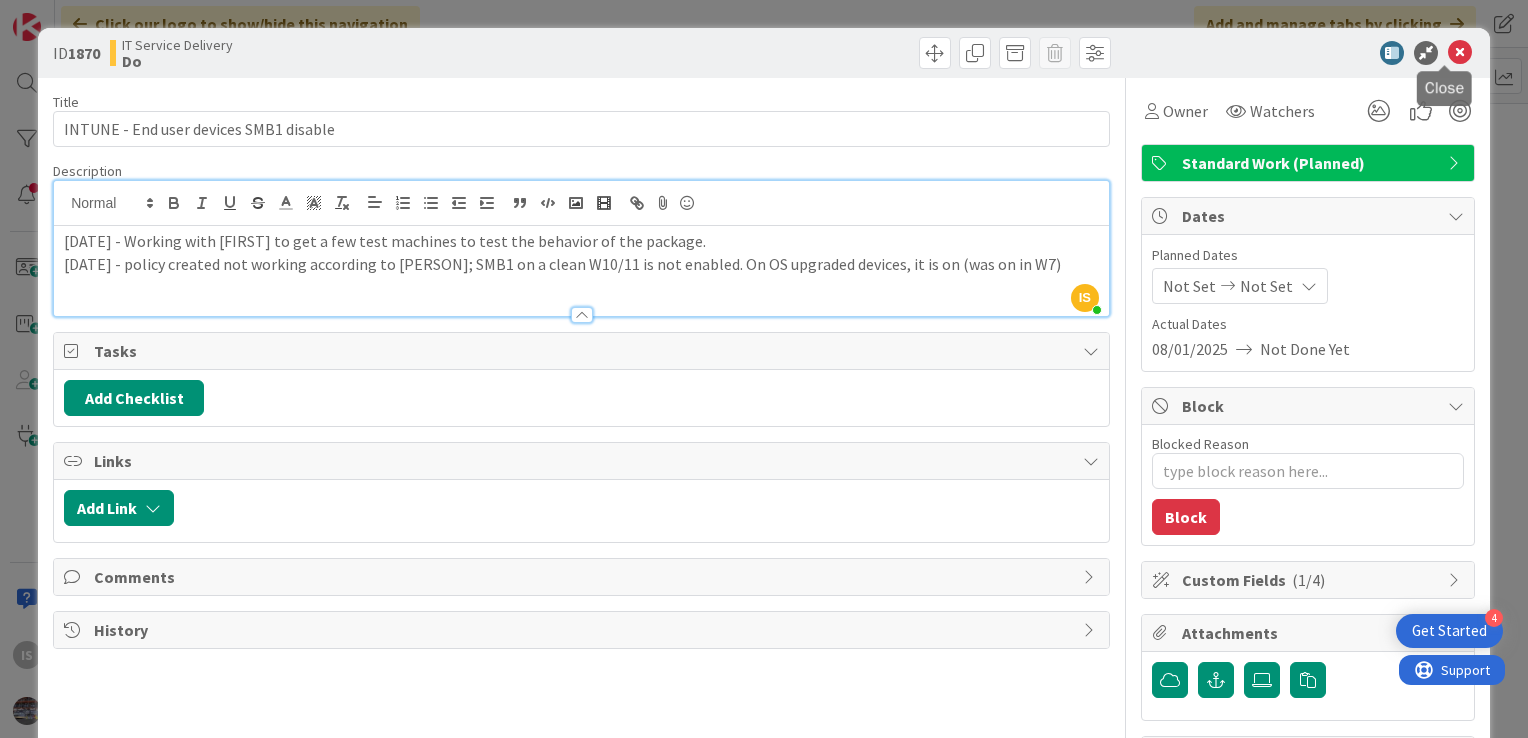 click at bounding box center [1460, 53] 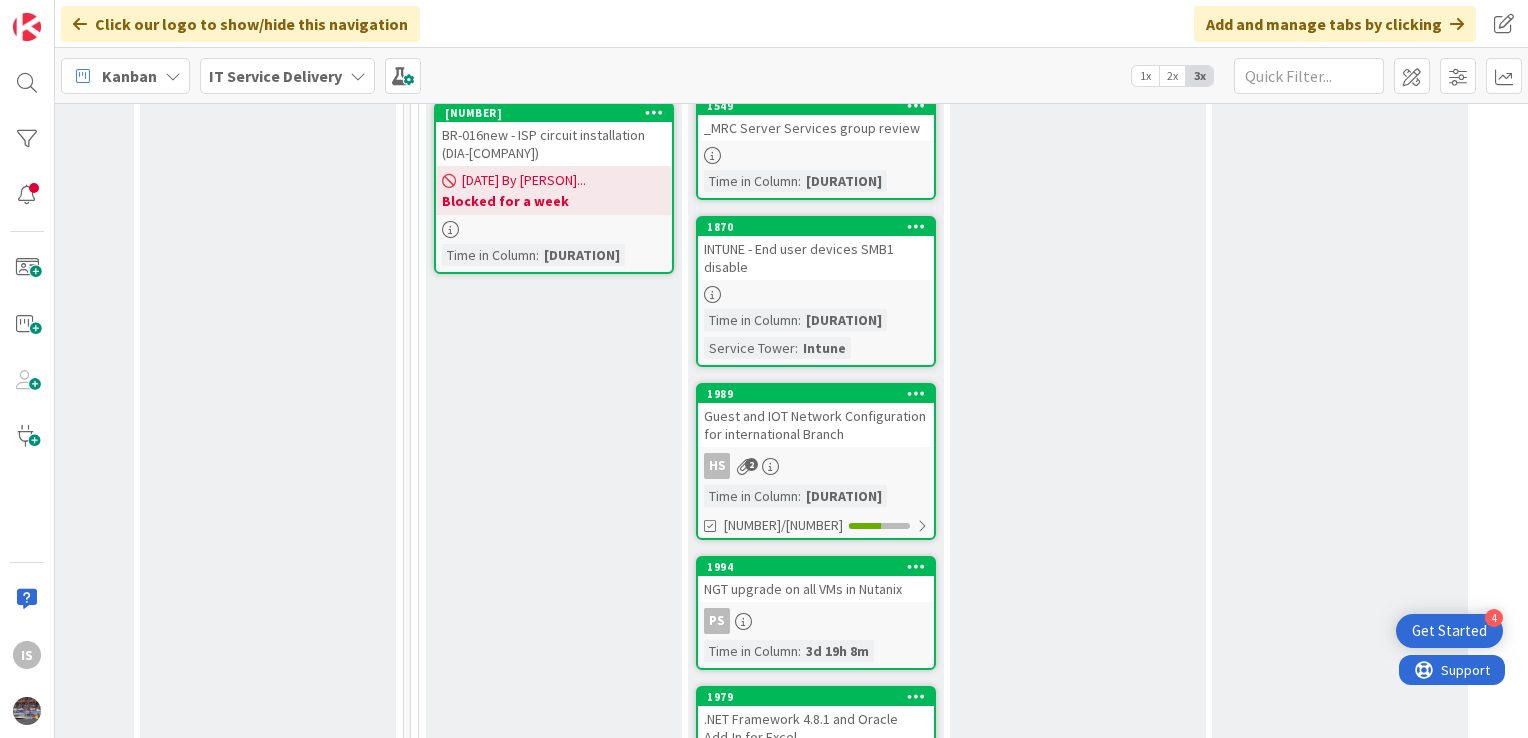 scroll, scrollTop: 0, scrollLeft: 0, axis: both 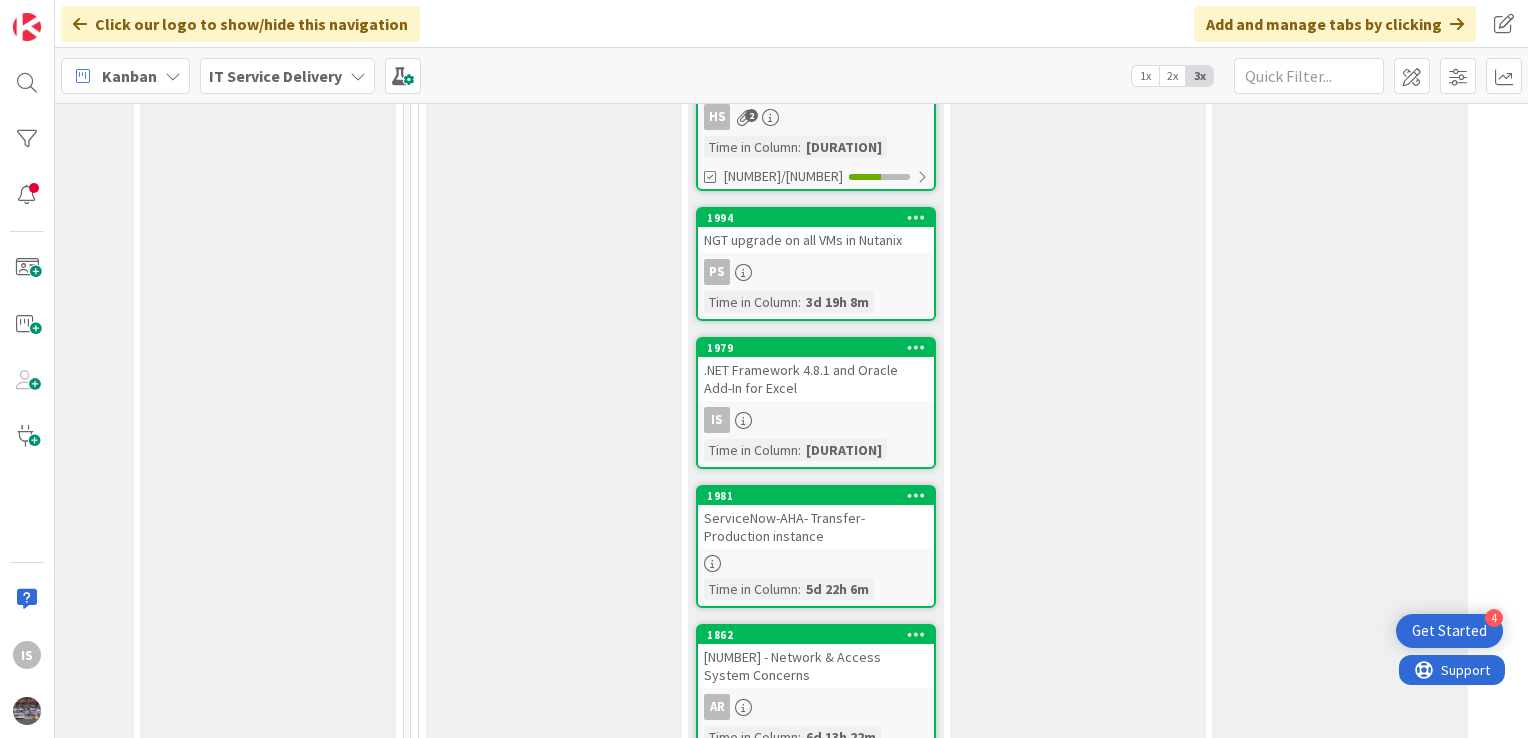 click on ".NET Framework 4.8.1 and Oracle Add-In for Excel" at bounding box center (816, 379) 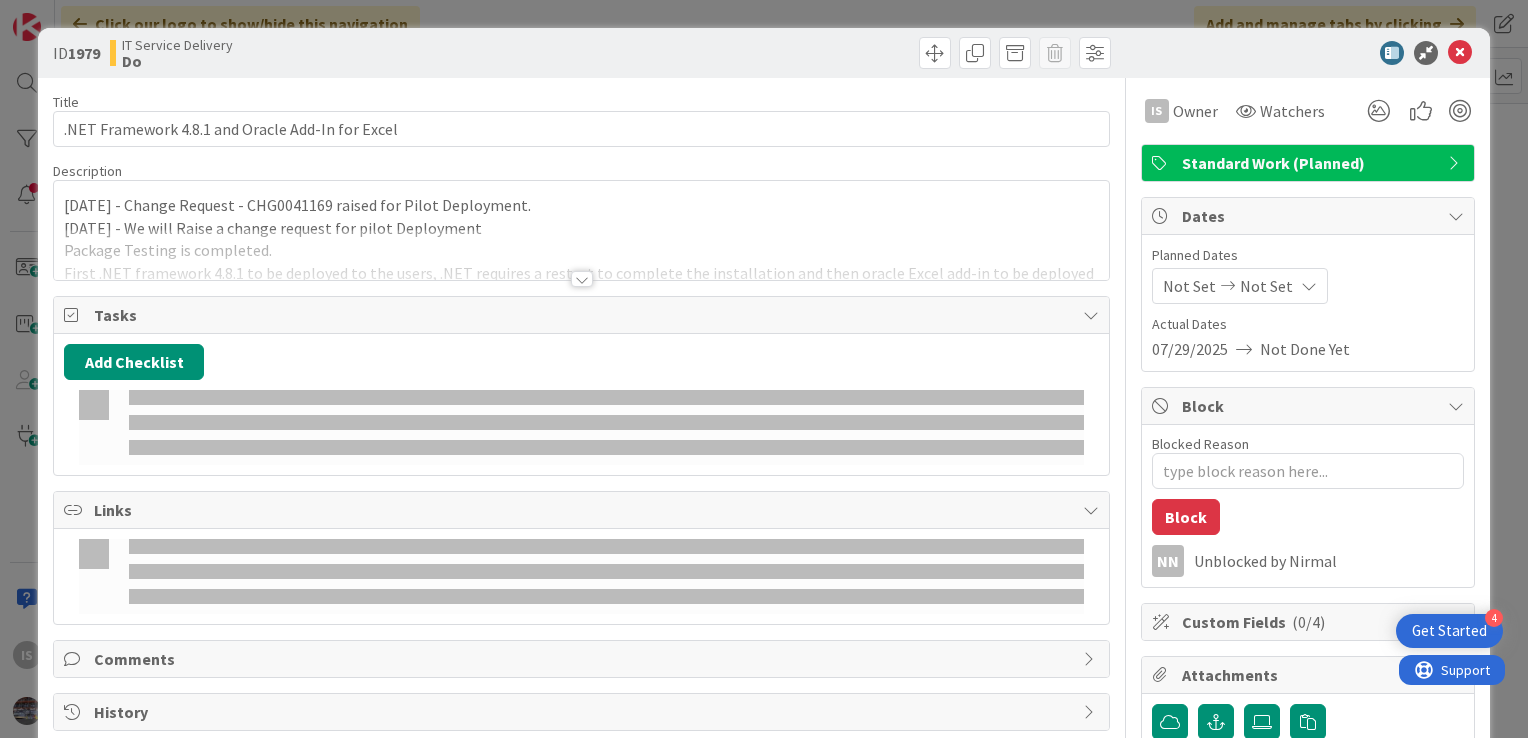 scroll, scrollTop: 0, scrollLeft: 0, axis: both 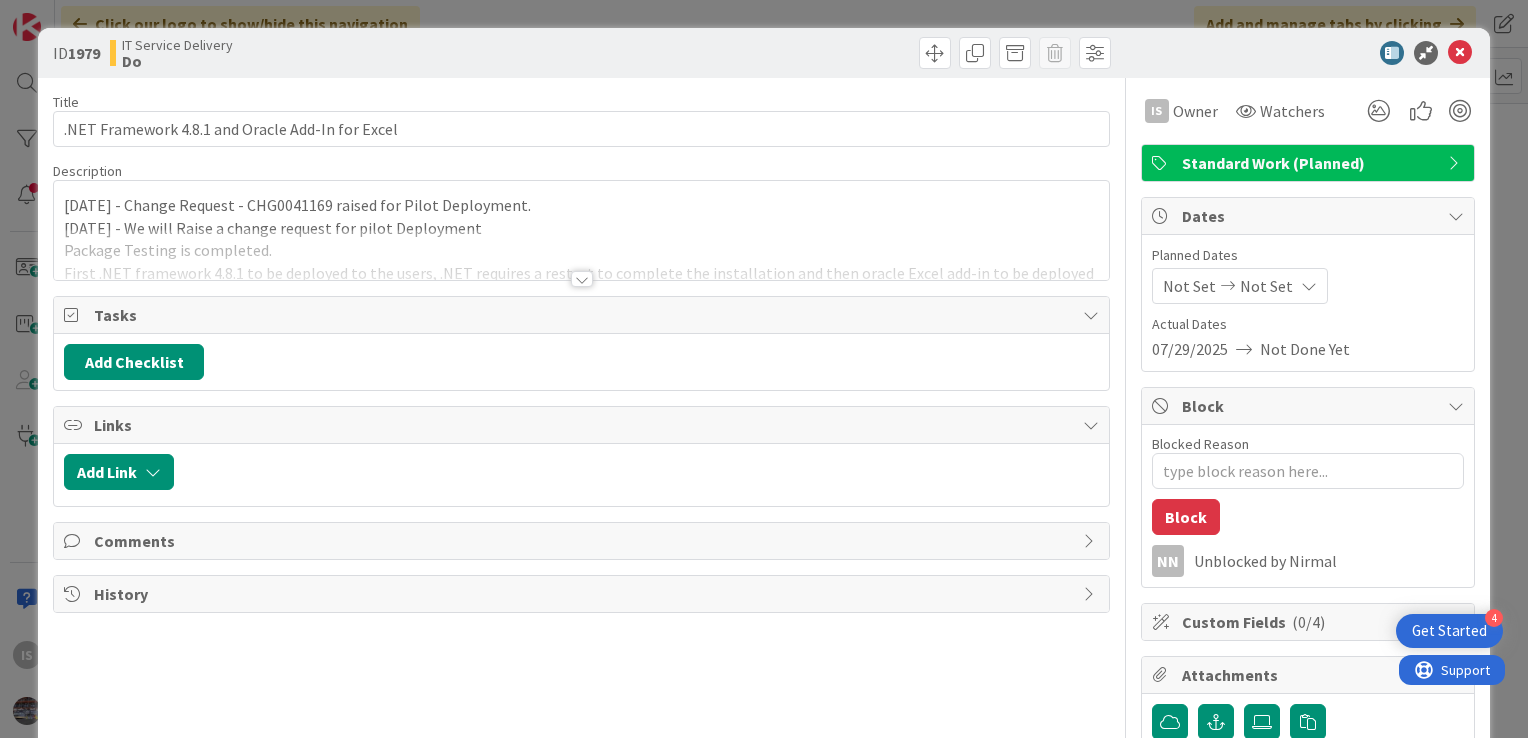 type on "x" 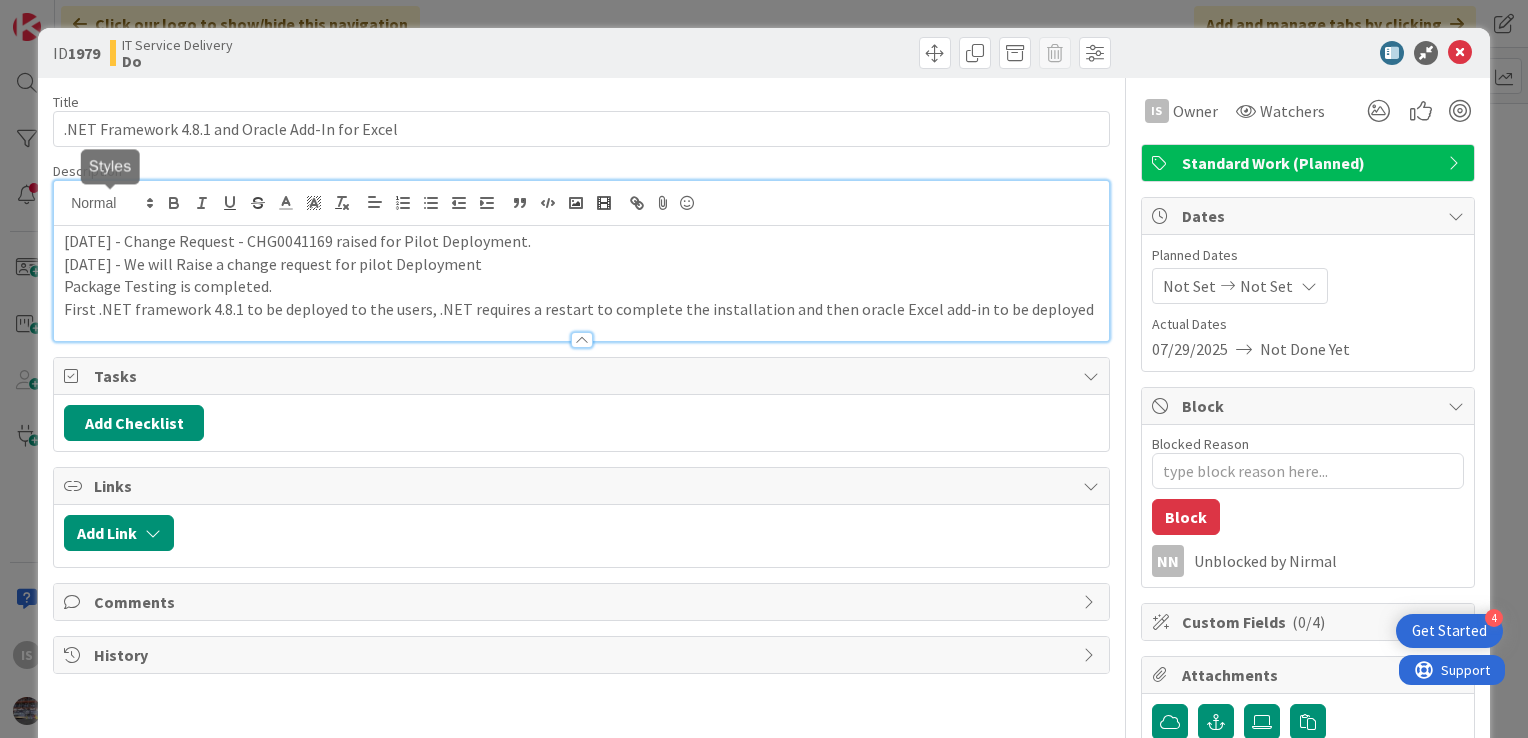 click on "[DATE] - Change Request - CHG0041169 raised for Pilot Deployment. [DATE] - We will Raise a change request for pilot Deployment Package Testing is completed. First .NET framework 4.8.1 to be deployed to the users, .NET requires a restart to complete the installation and then oracle Excel add-in to be deployed" at bounding box center [581, 261] 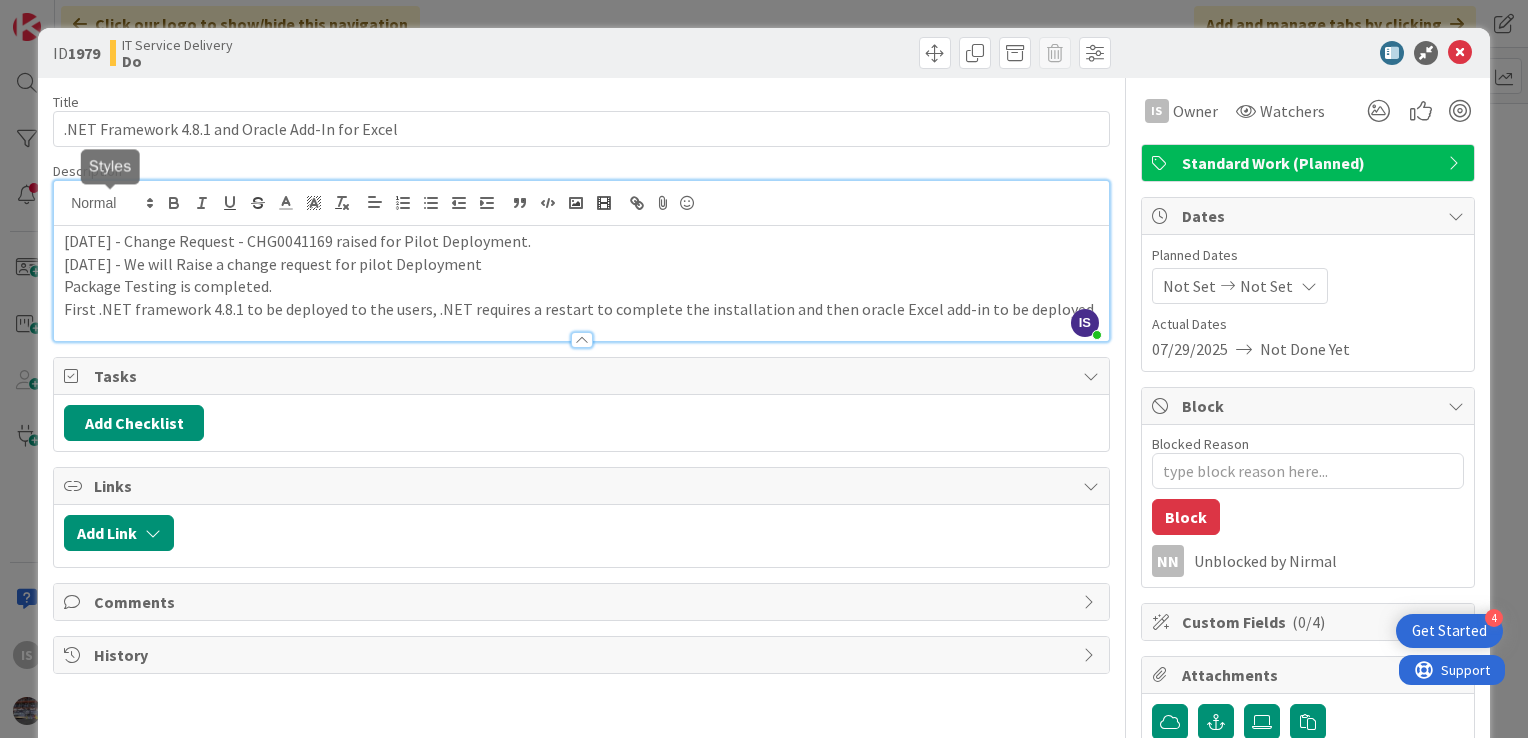 type 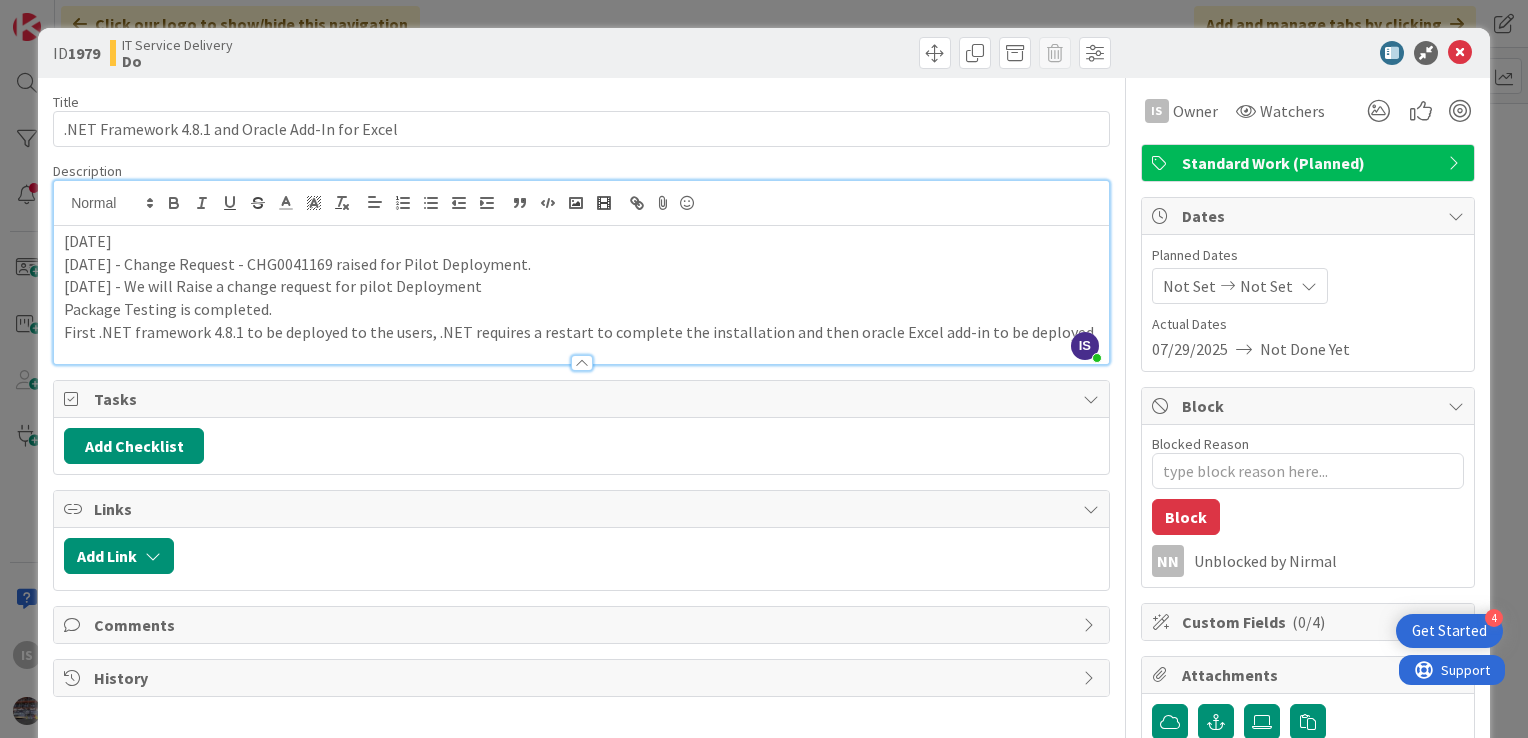 click on "[DATE]" at bounding box center (581, 241) 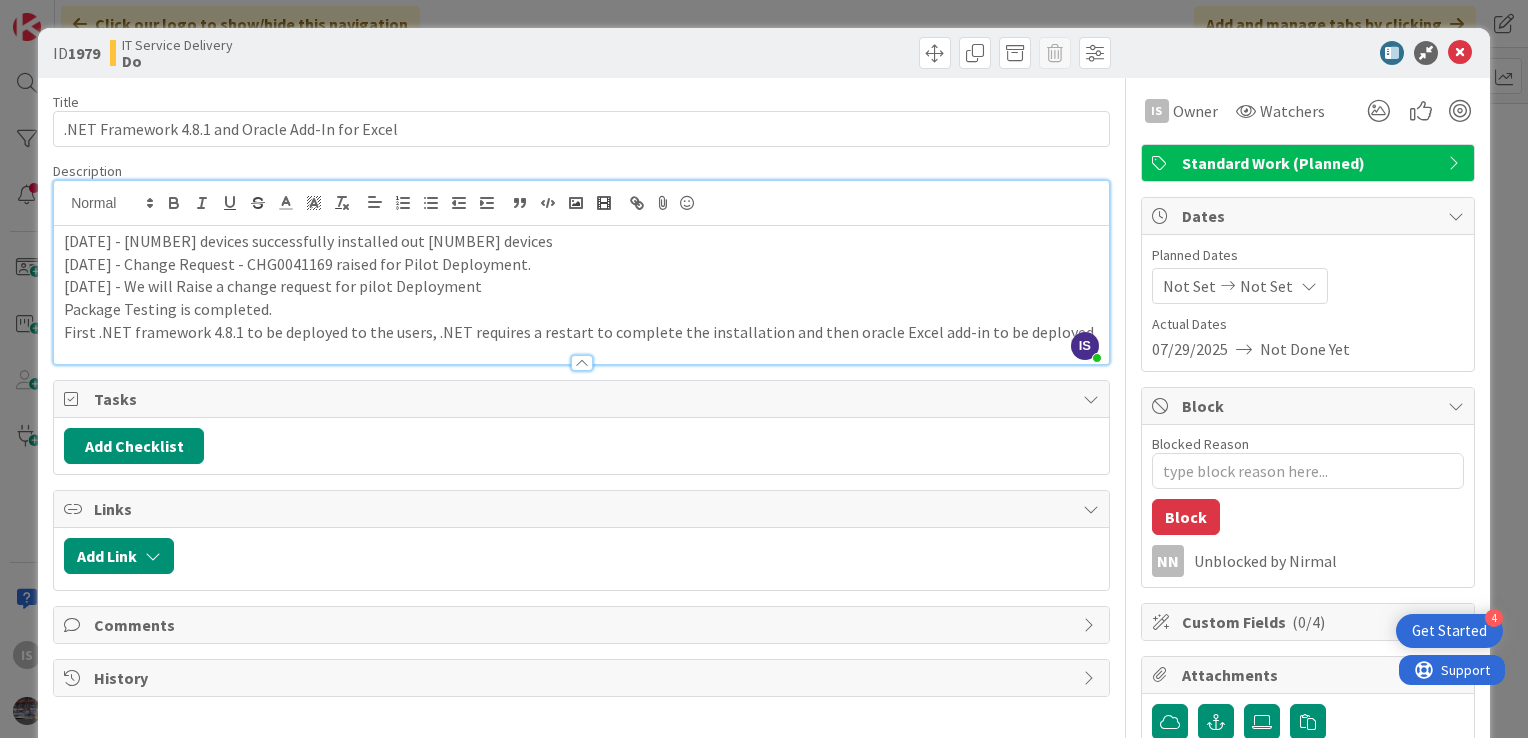 click on "[DATE] - [NUMBER] devices successfully installed out [NUMBER] devices" at bounding box center (581, 241) 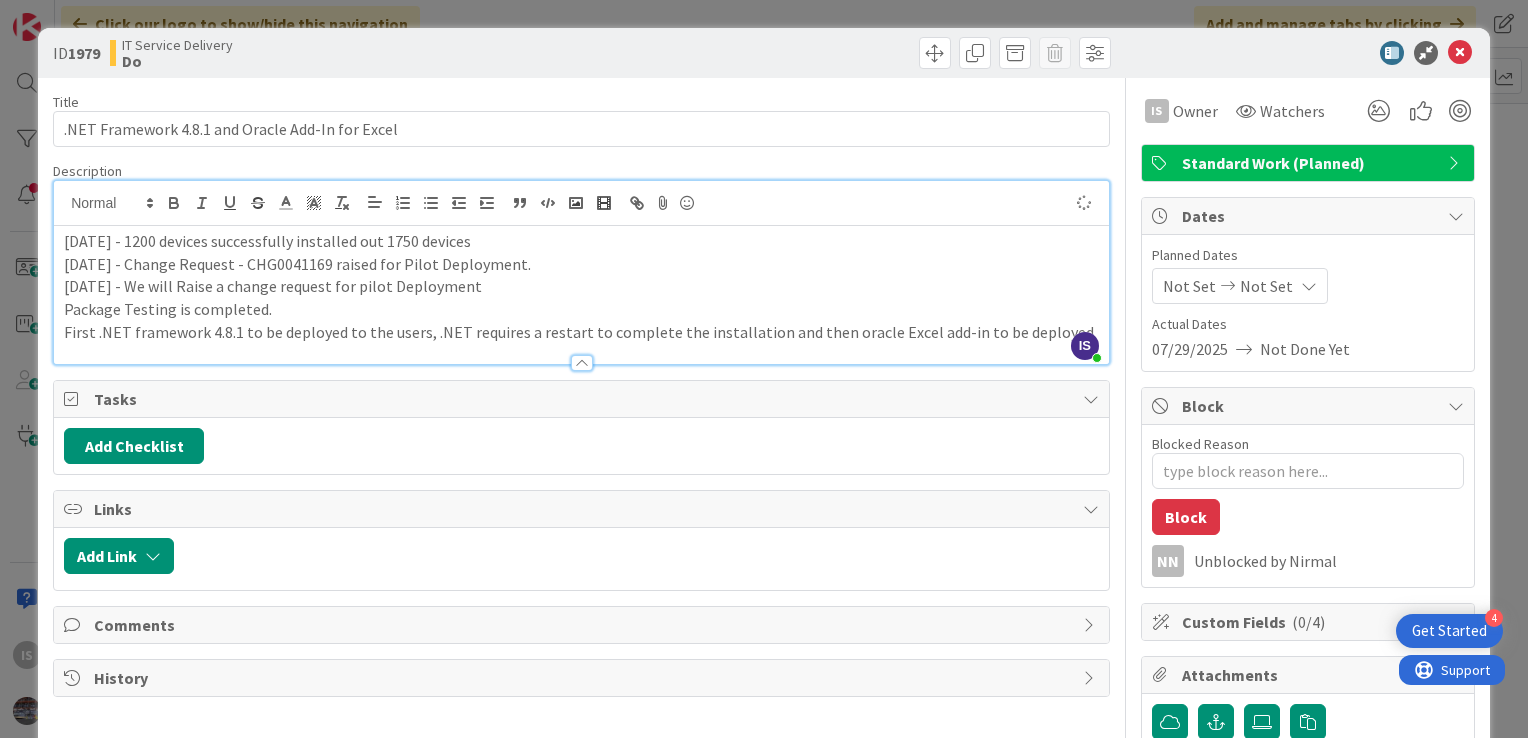 click on "[DATE] - We will Raise a change request for pilot Deployment" at bounding box center (581, 286) 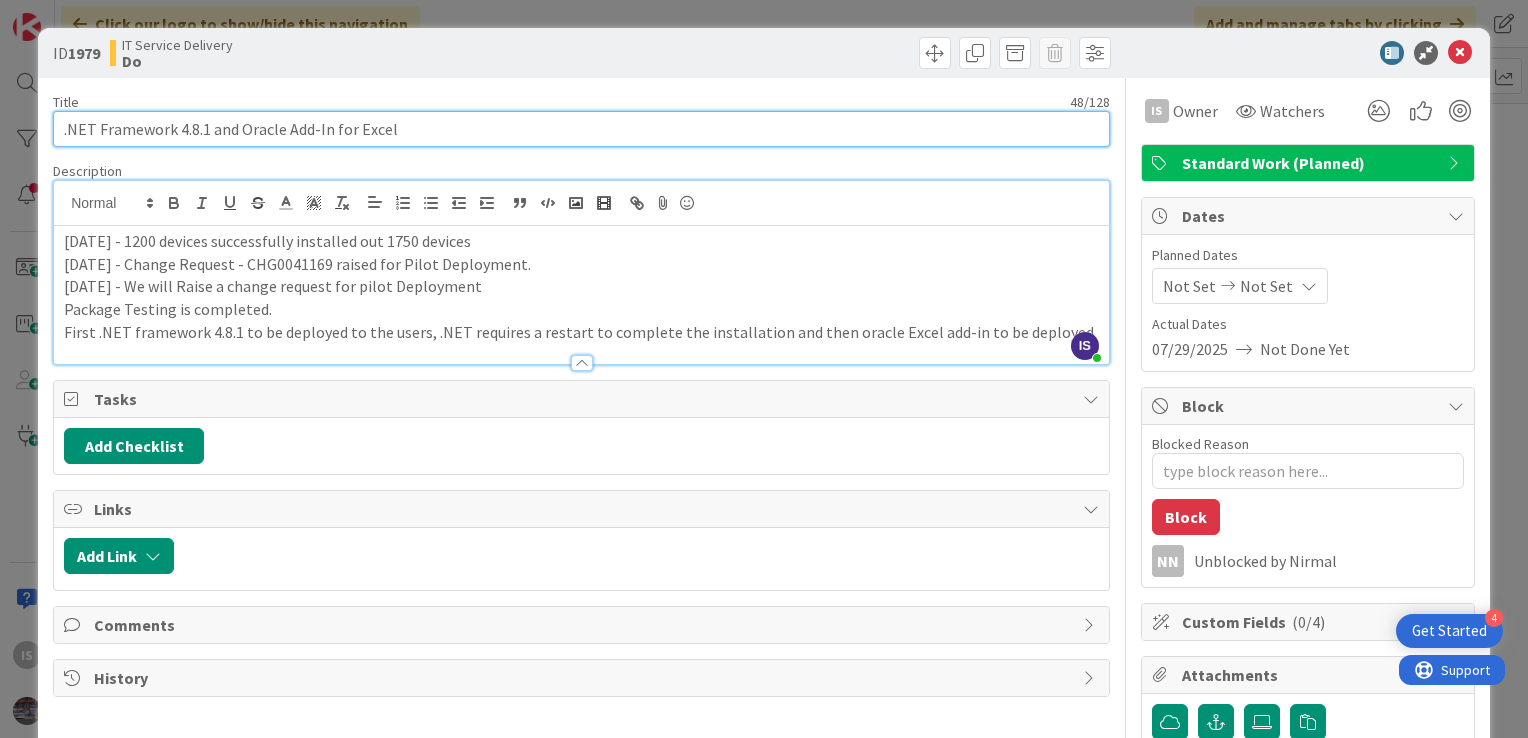 drag, startPoint x: 392, startPoint y: 128, endPoint x: 252, endPoint y: 116, distance: 140.51335 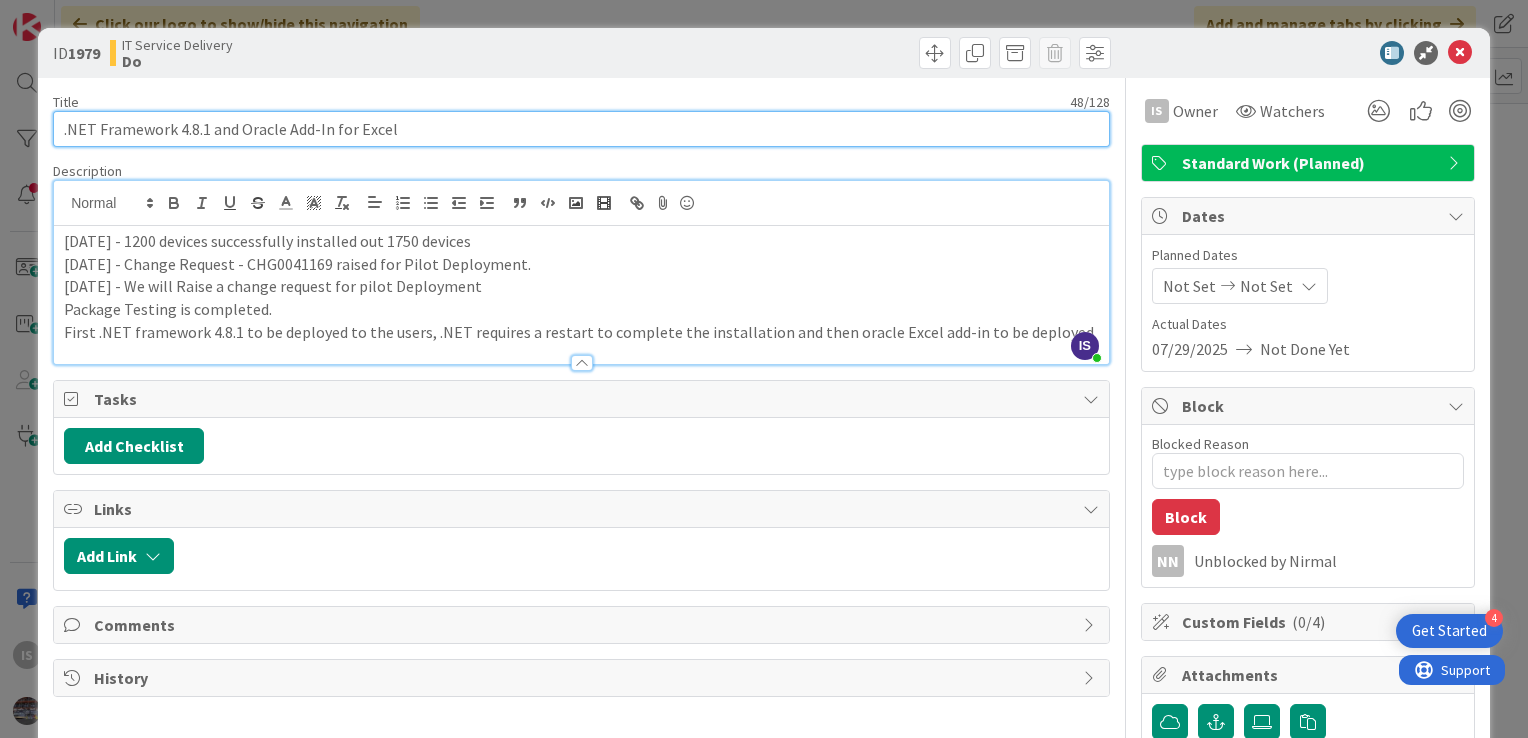 click on ".NET Framework 4.8.1 and Oracle Add-In for Excel" at bounding box center (581, 129) 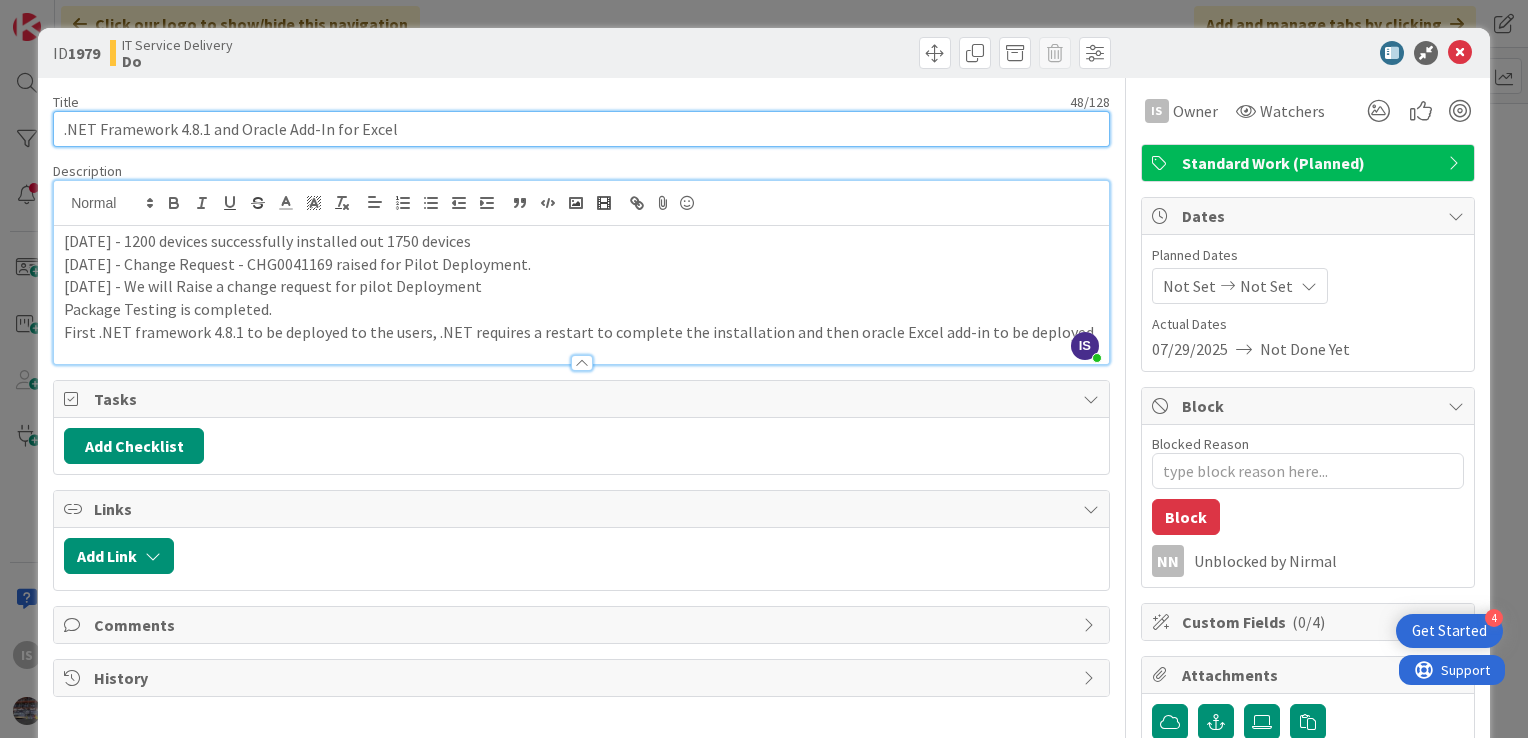 drag, startPoint x: 408, startPoint y: 127, endPoint x: 16, endPoint y: 143, distance: 392.3264 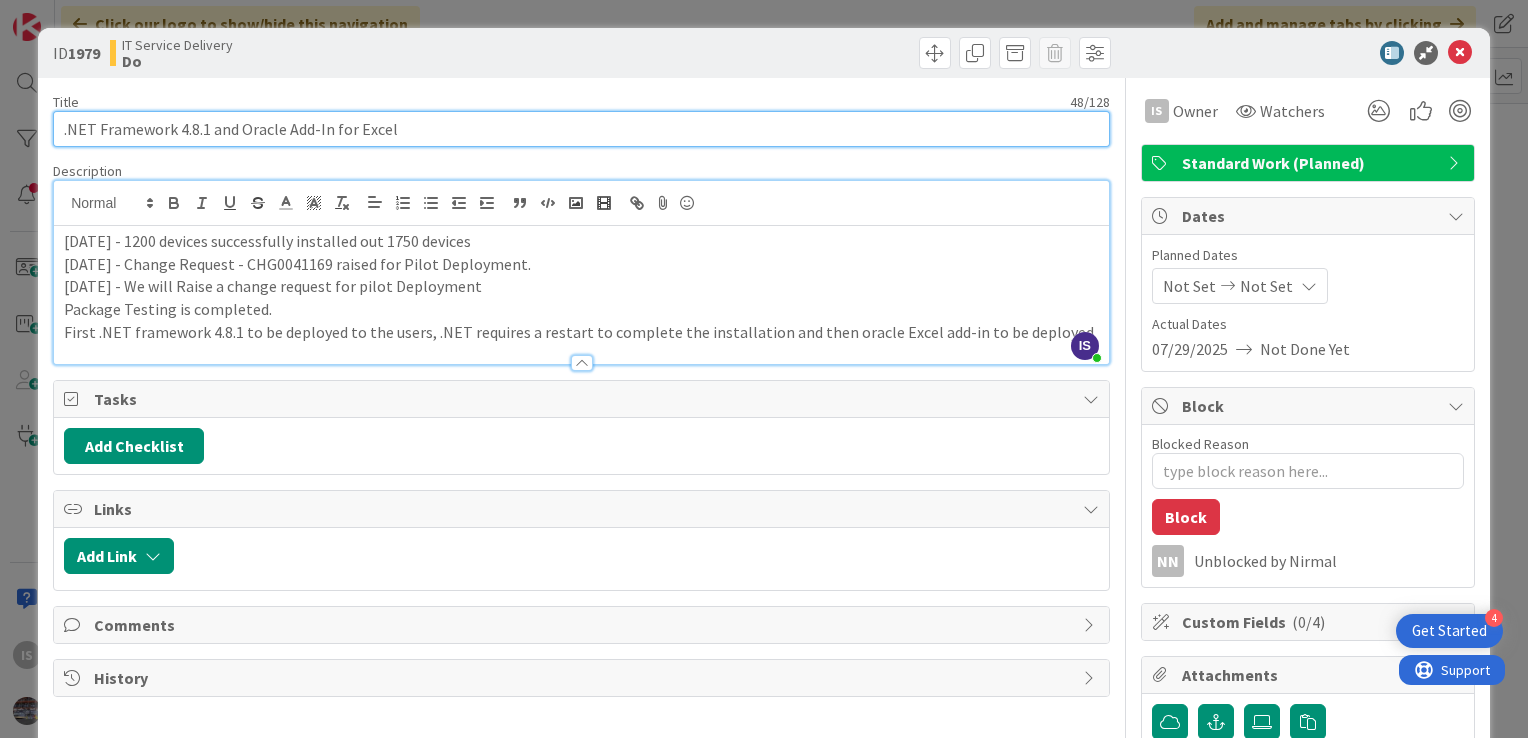 click on "ID 1870 IT Service Delivery Do Title 48 / 128 .NET Framework 4.8.1 and Oracle Add-In for Excel Description IS [PERSON] s just joined [DATE] - 1200 devices successfully installed out 1750 devices [DATE] - Change Request - CHG0041169 raised for Pilot Deployment. [DATE] - We will Raise a change request for pilot Deployment Package Testing is completed. First .NET framework 4.8.1 to be deployed to the users, .NET requires a restart to complete the installation and then oracle Excel add-in to be deployed Is Owner Watchers Standard Work (Planned) Tasks Add Checklist Links Add Link Comments History Is Owner Watchers Standard Work (Planned) Dates Planned Dates Not Set Not Set Actual Dates [DATE] Not Done Yet Block Blocked Reason 0 / 256 Block NN Unblocked by [PERSON] Custom Fields ( 0/4 ) Attachments Mirrors Metrics" at bounding box center (764, 369) 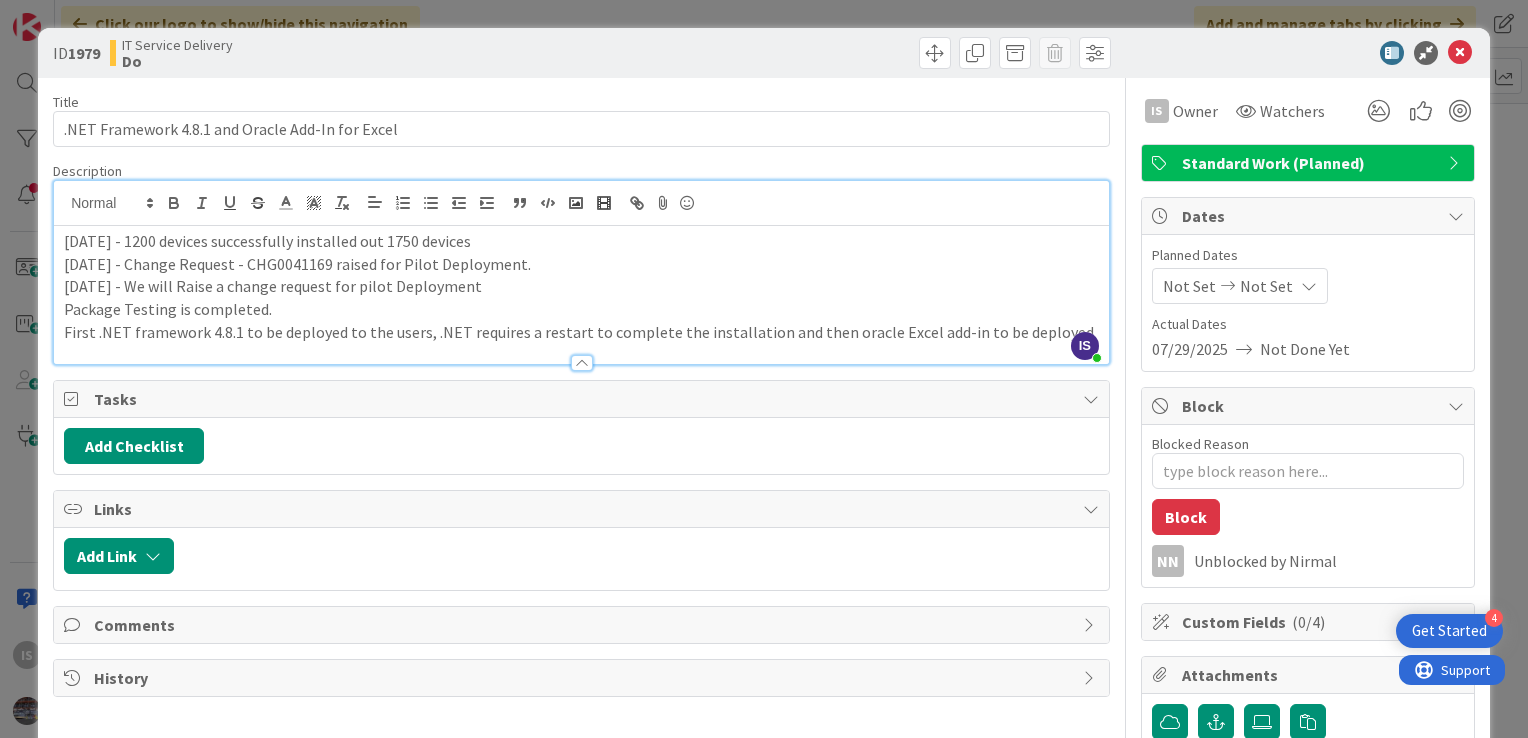 click on "ID 1870 IT Service Delivery Do Title 48 / 128 .NET Framework 4.8.1 and Oracle Add-In for Excel Description IS [PERSON] s just joined [DATE] - 1200 devices successfully installed out 1750 devices [DATE] - Change Request - CHG0041169 raised for Pilot Deployment. [DATE] - We will Raise a change request for pilot Deployment Package Testing is completed. First .NET framework 4.8.1 to be deployed to the users, .NET requires a restart to complete the installation and then oracle Excel add-in to be deployed Is Owner Watchers Standard Work (Planned) Tasks Add Checklist Links Add Link Comments History Is Owner Watchers Standard Work (Planned) Dates Planned Dates Not Set Not Set Actual Dates [DATE] Not Done Yet Block Blocked Reason 0 / 256 Block NN Unblocked by [PERSON] Custom Fields ( 0/4 ) Attachments Mirrors Metrics" at bounding box center (764, 369) 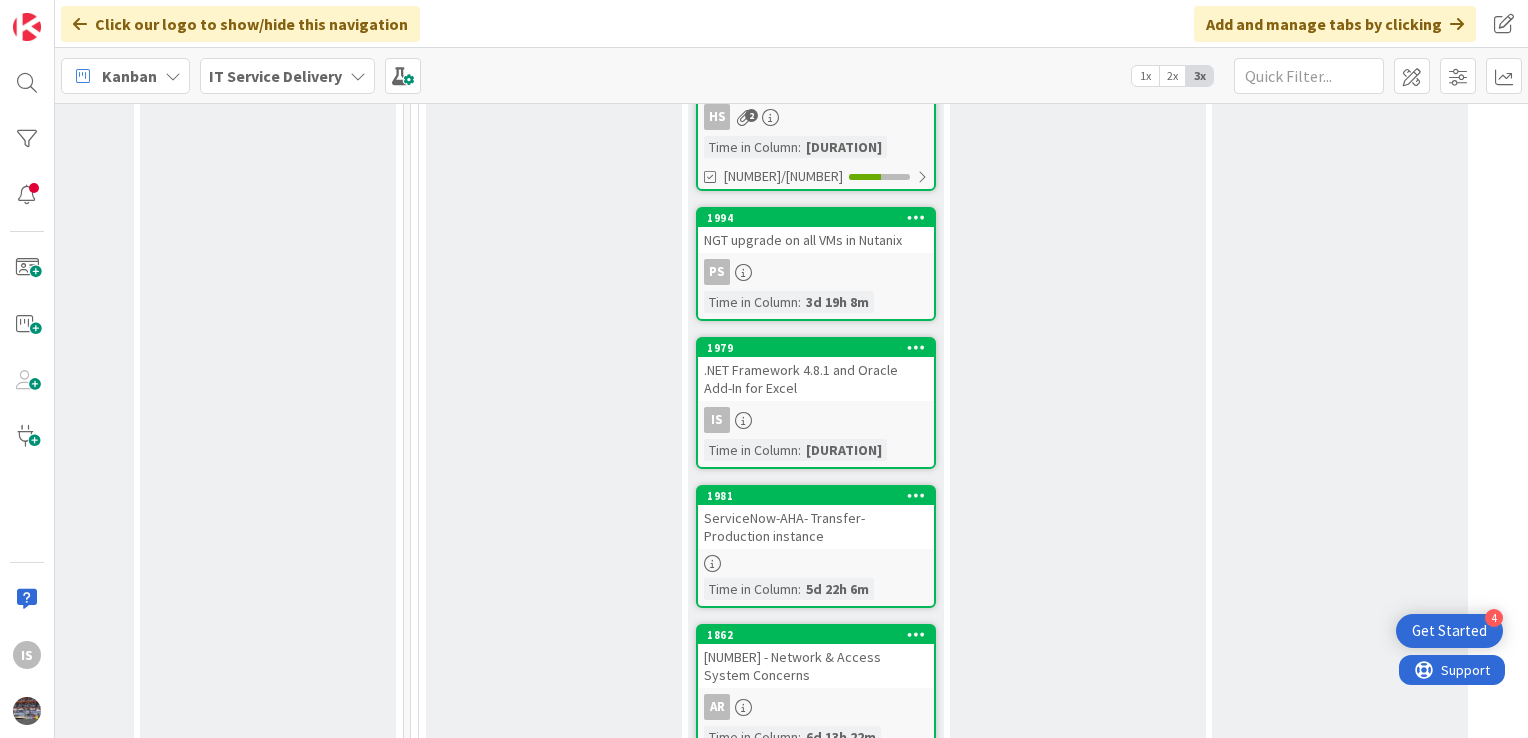 scroll, scrollTop: 0, scrollLeft: 0, axis: both 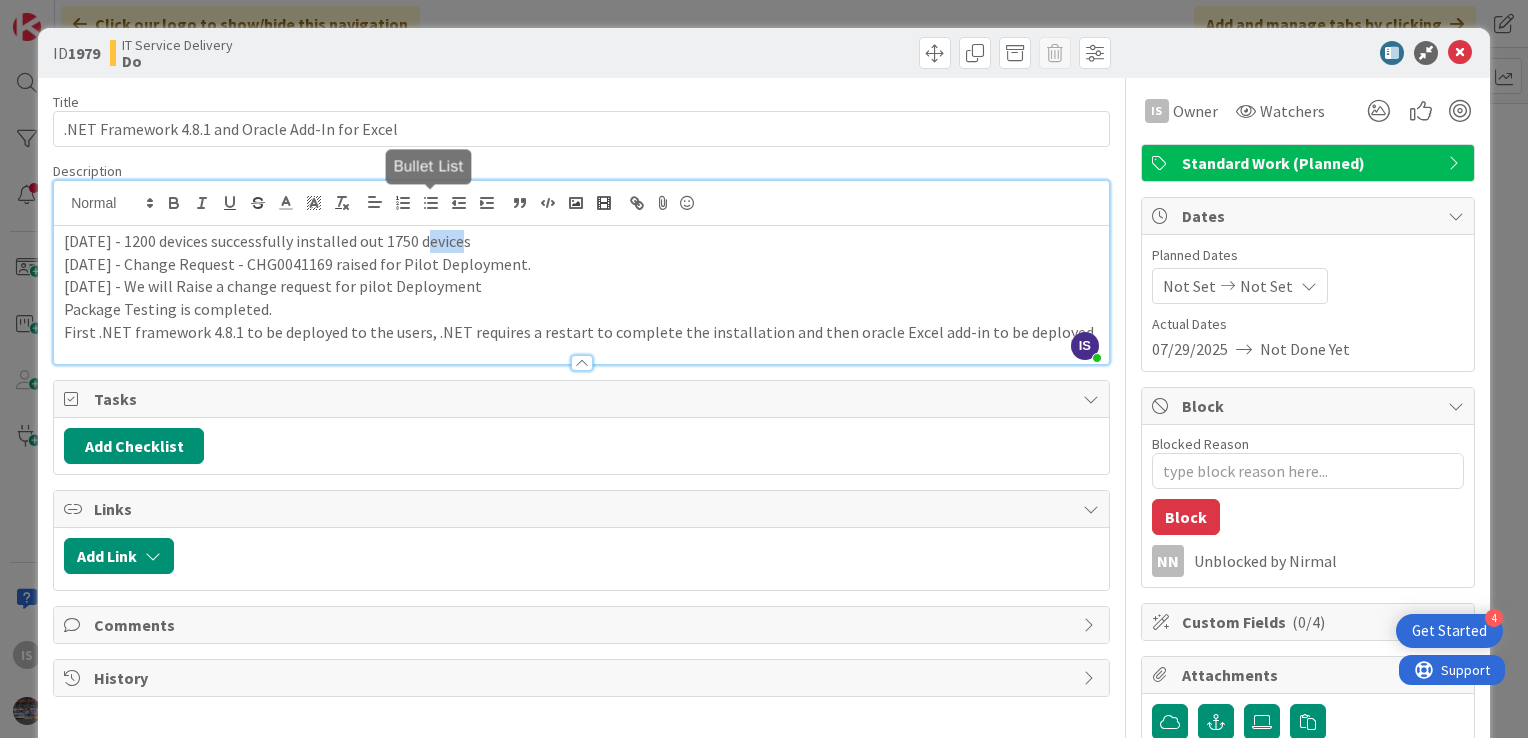 drag, startPoint x: 465, startPoint y: 210, endPoint x: 418, endPoint y: 206, distance: 47.169907 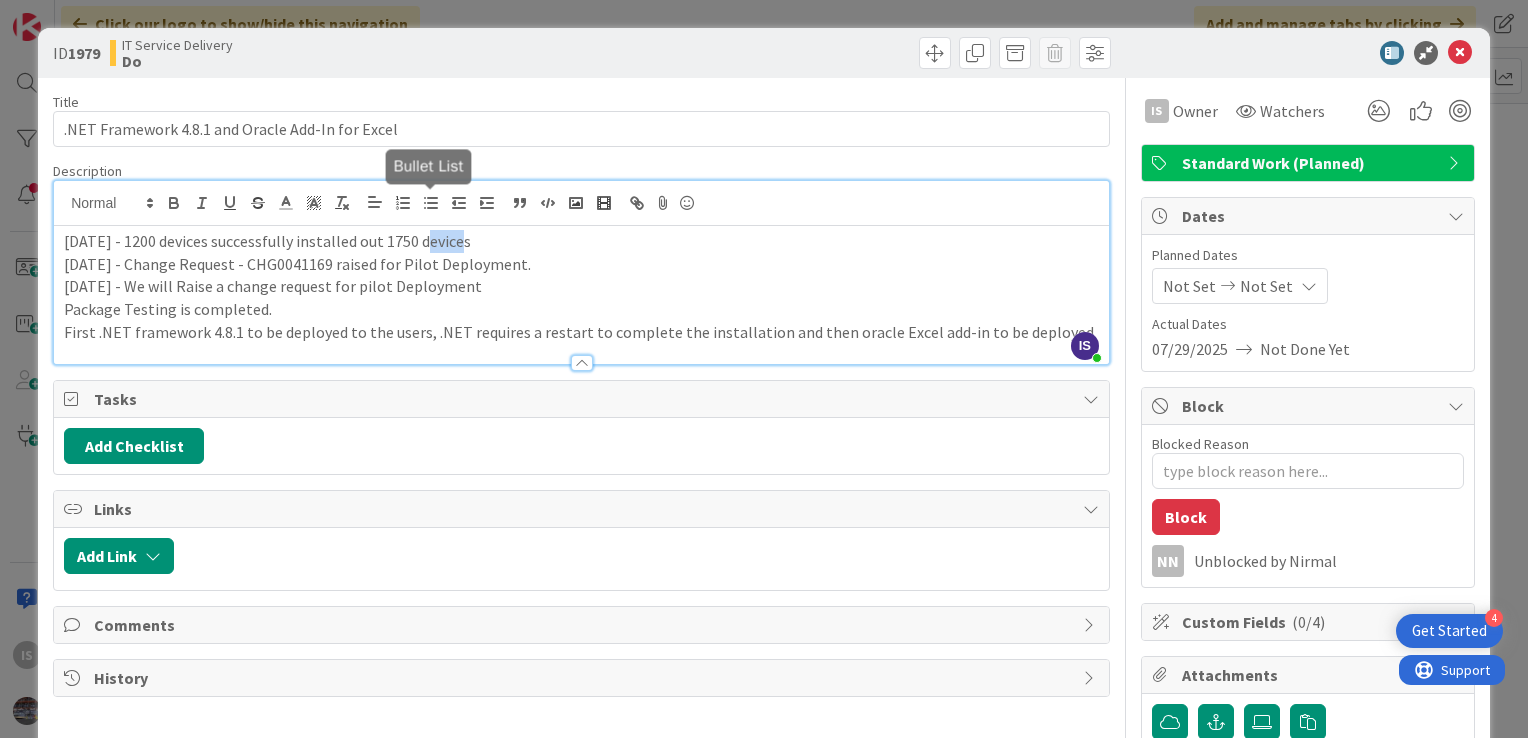 click on "IS [NAME] s just joined [DATE] - [NUMBER] devices successfully installed out [NUMBER] devices [DATE] - We will Raise a change request for pilot Deployment Package Testing is completed. First .NET framework [NUMBER] to be deployed to the users, .NET requires a restart to complete the installation and then oracle Excel add-in to be deployed" at bounding box center [581, 272] 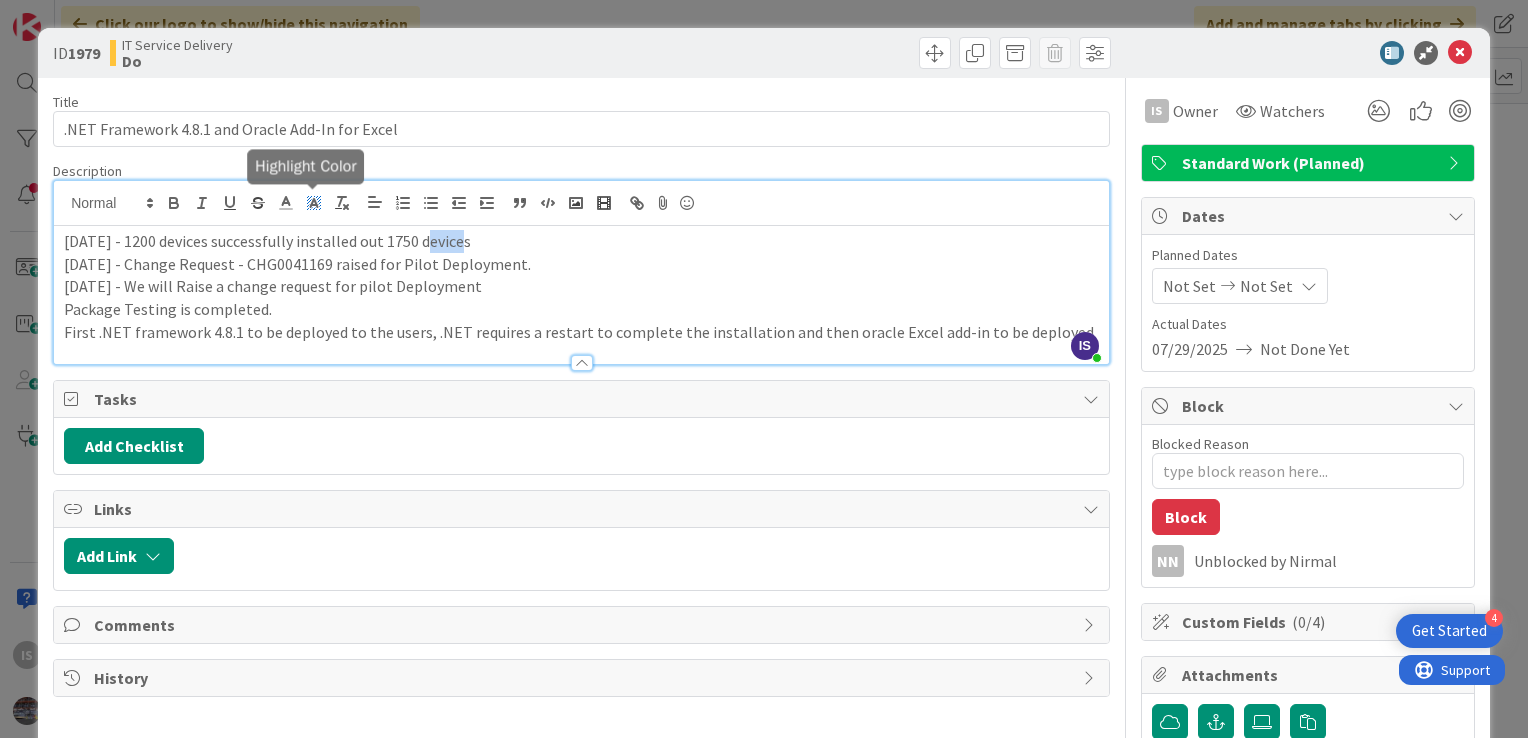 drag, startPoint x: 418, startPoint y: 206, endPoint x: 326, endPoint y: 209, distance: 92.0489 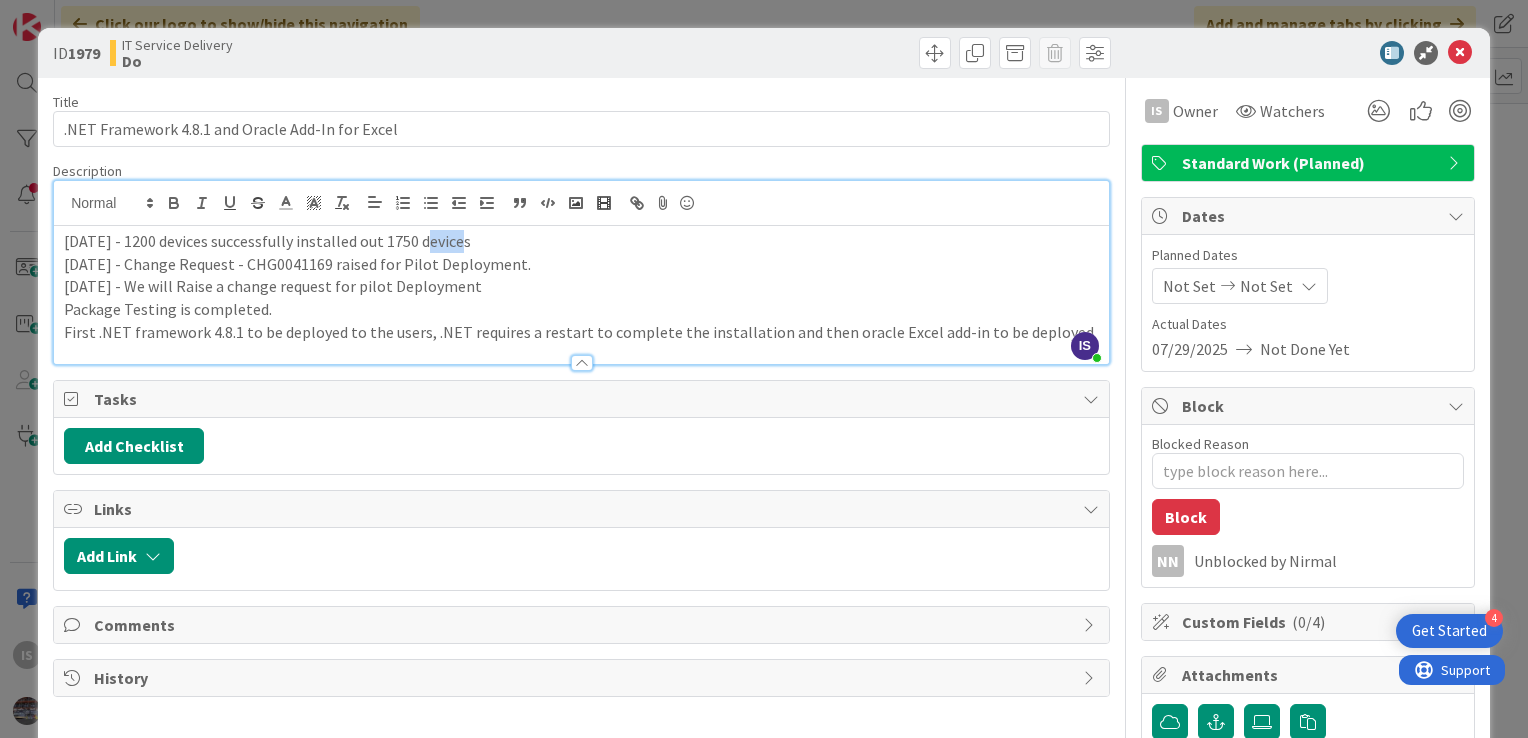 click on "[DATE] - 1200 devices successfully installed out 1750 devices" at bounding box center [581, 241] 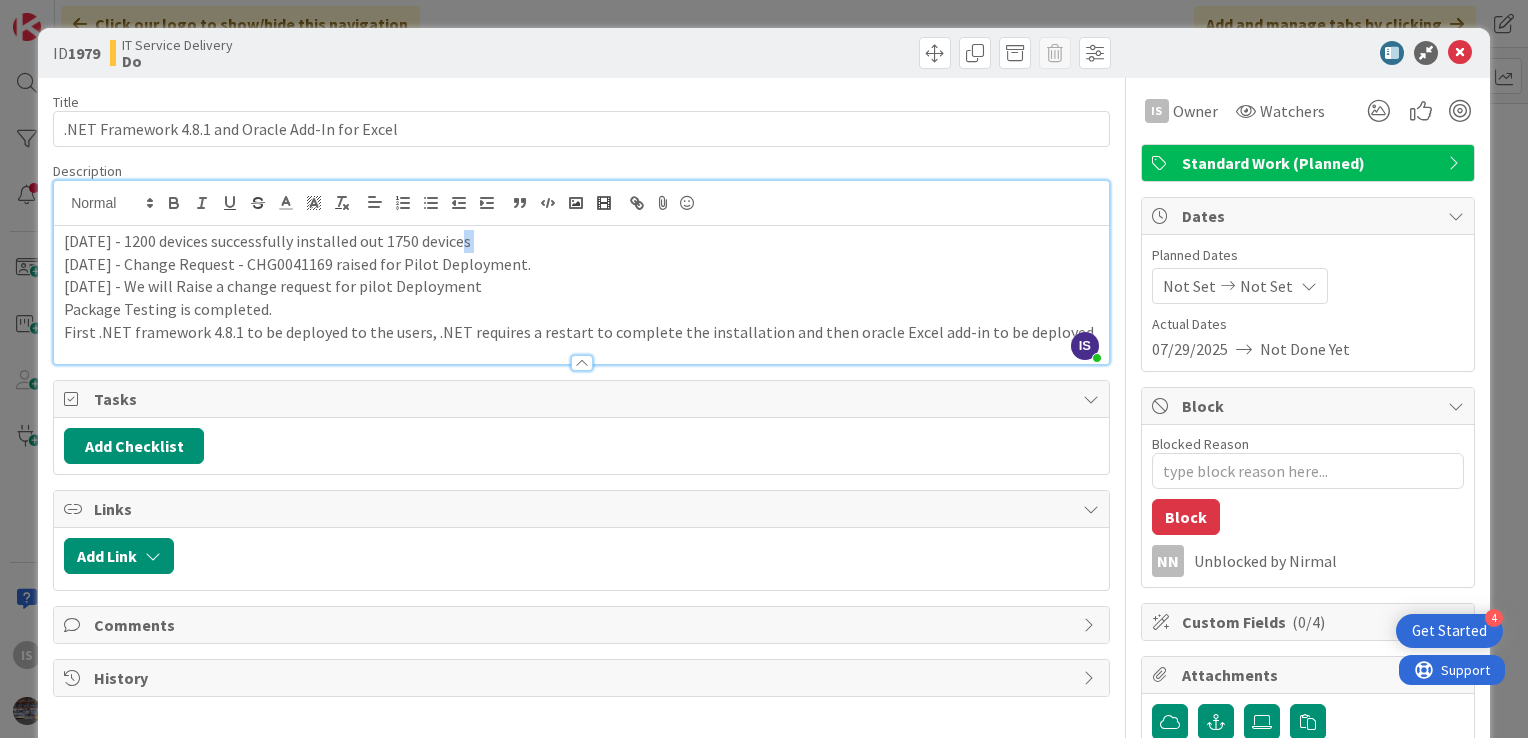 click on "[DATE] - 1200 devices successfully installed out 1750 devices" at bounding box center [581, 241] 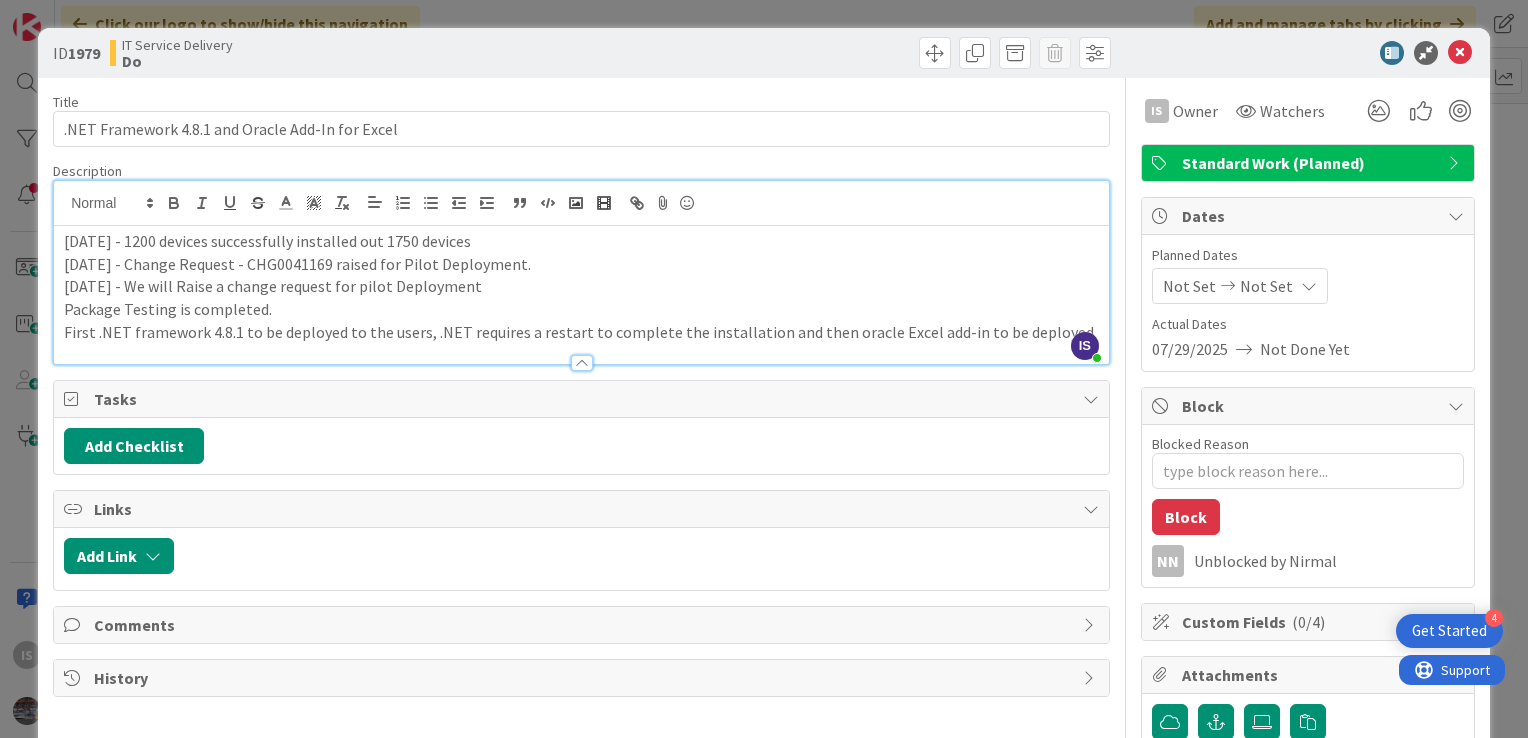 drag, startPoint x: 466, startPoint y: 243, endPoint x: 354, endPoint y: 234, distance: 112.36102 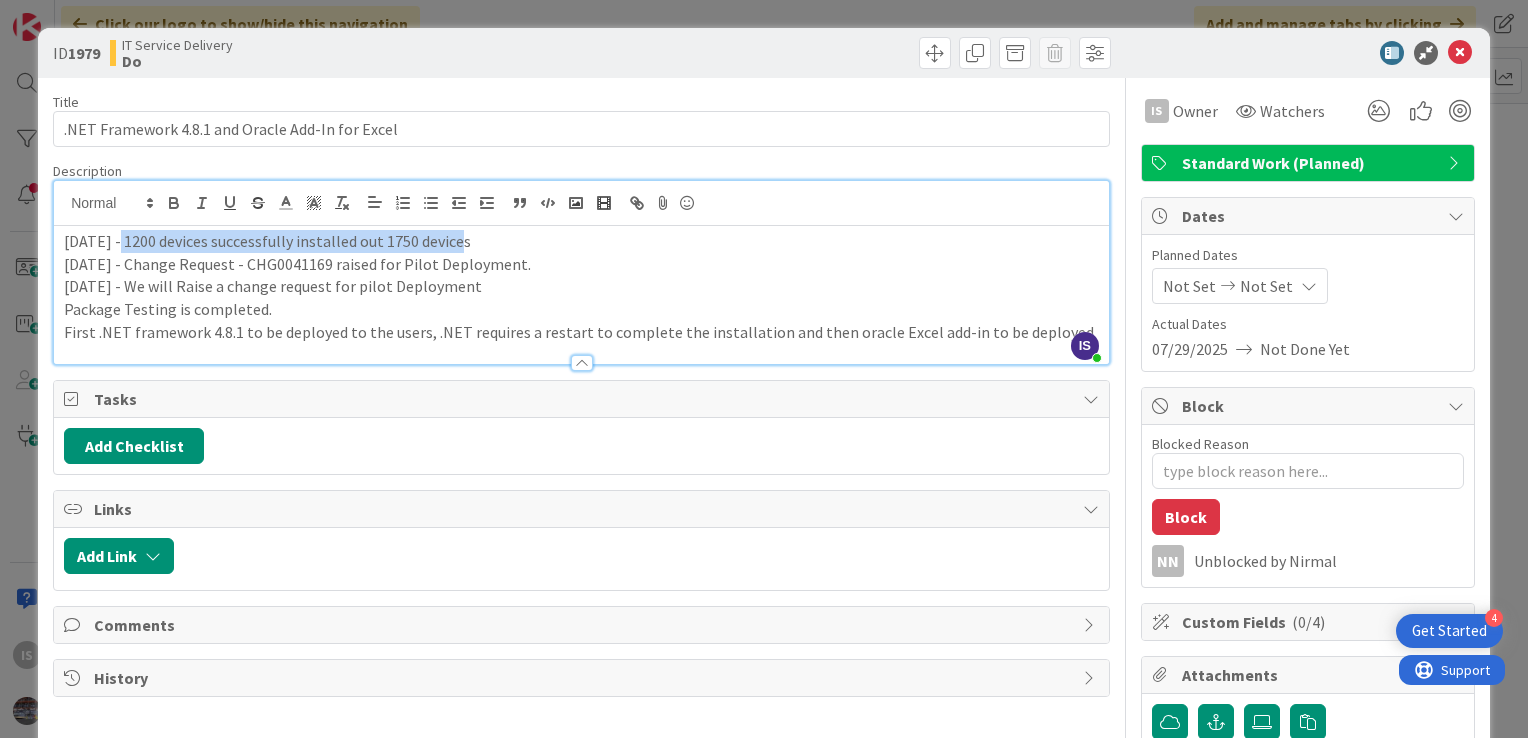 drag, startPoint x: 114, startPoint y: 239, endPoint x: 472, endPoint y: 246, distance: 358.06842 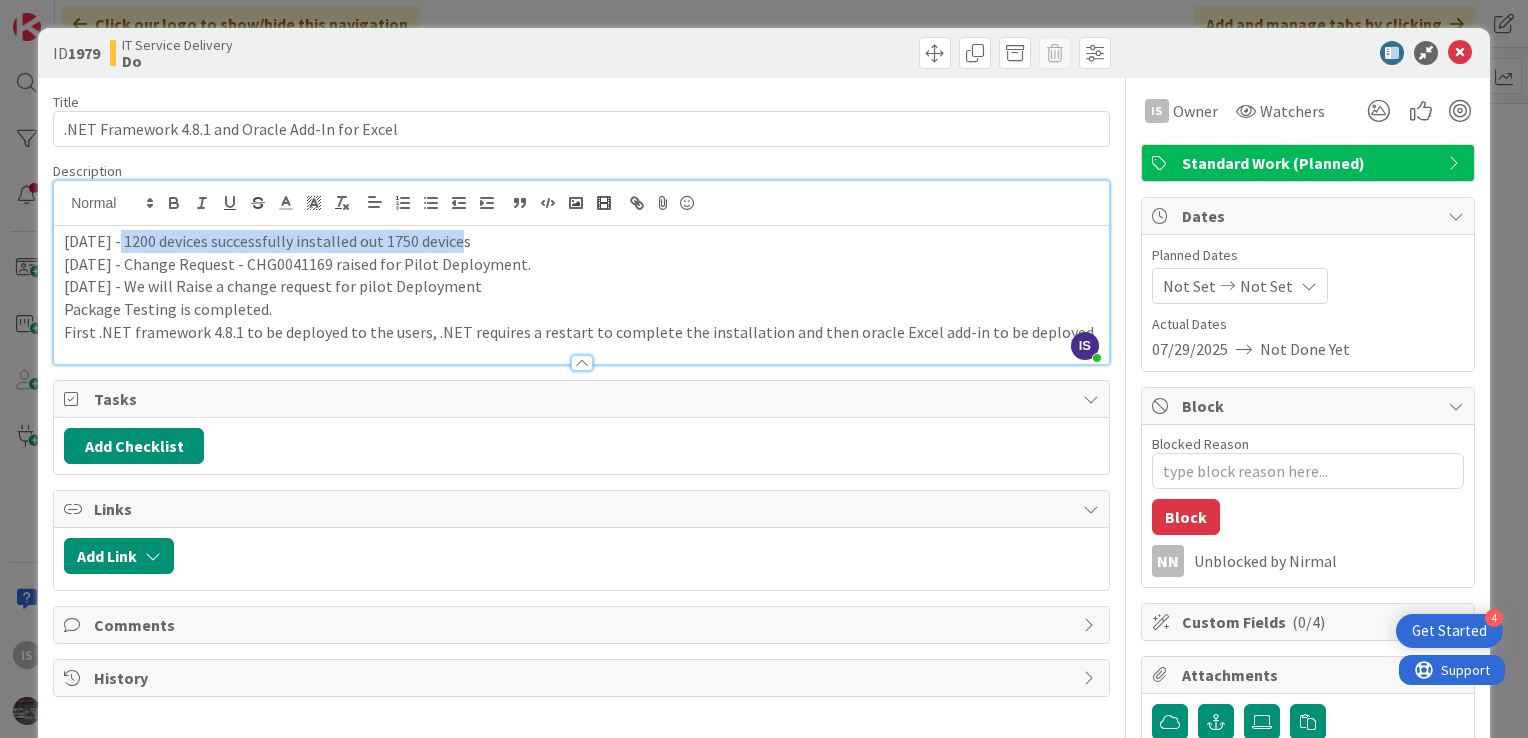 click on "[DATE] - 1200 devices successfully installed out 1750 devices" at bounding box center [581, 241] 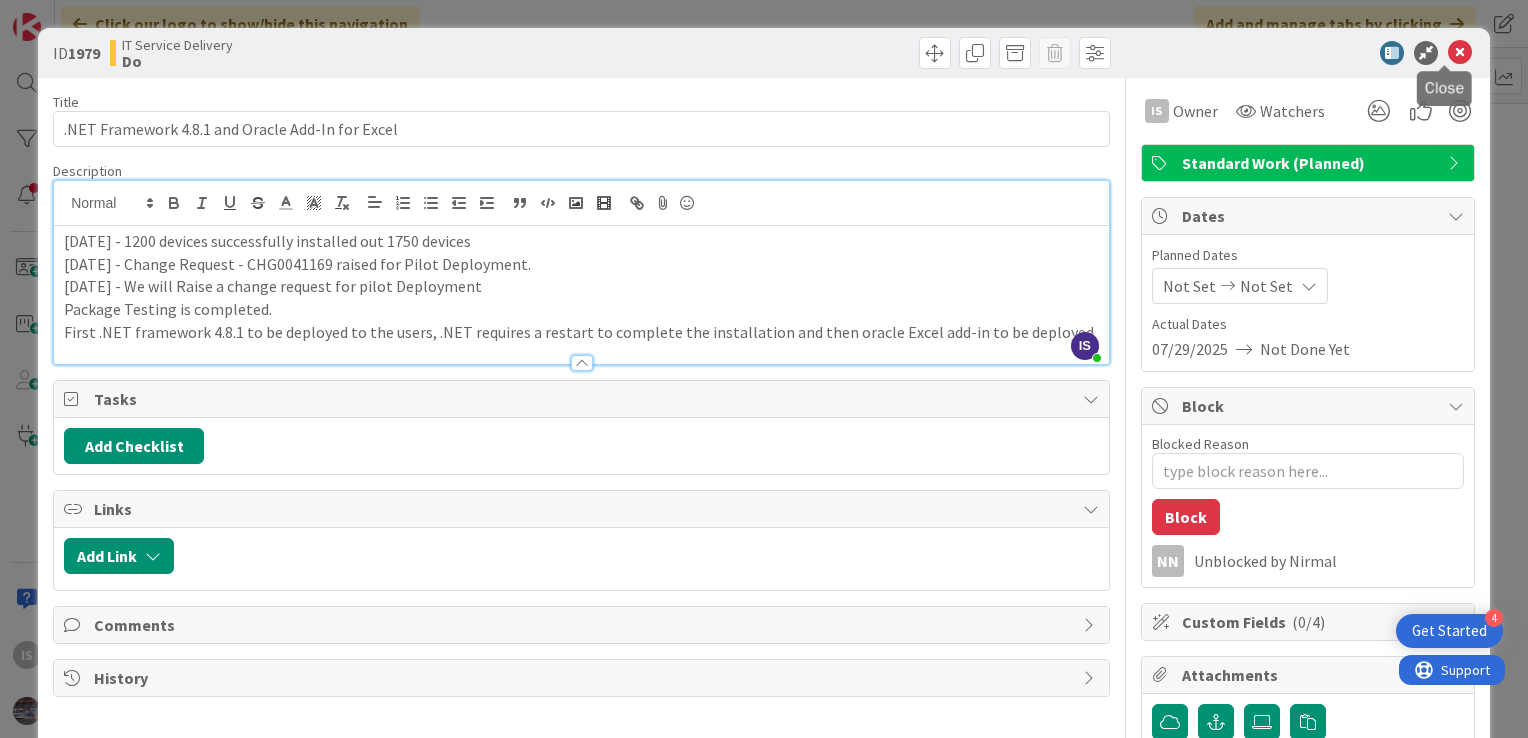 click at bounding box center [1460, 53] 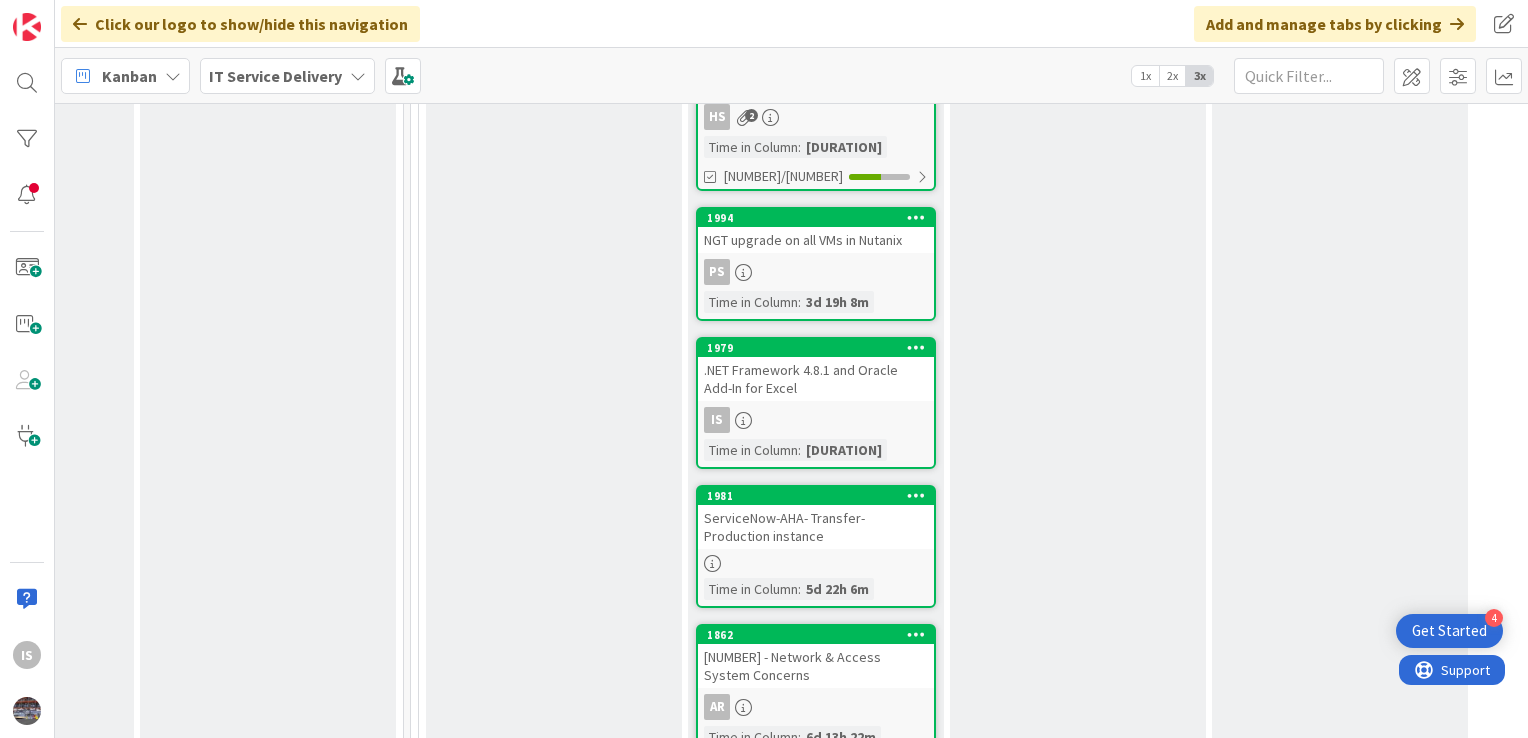 scroll, scrollTop: 0, scrollLeft: 0, axis: both 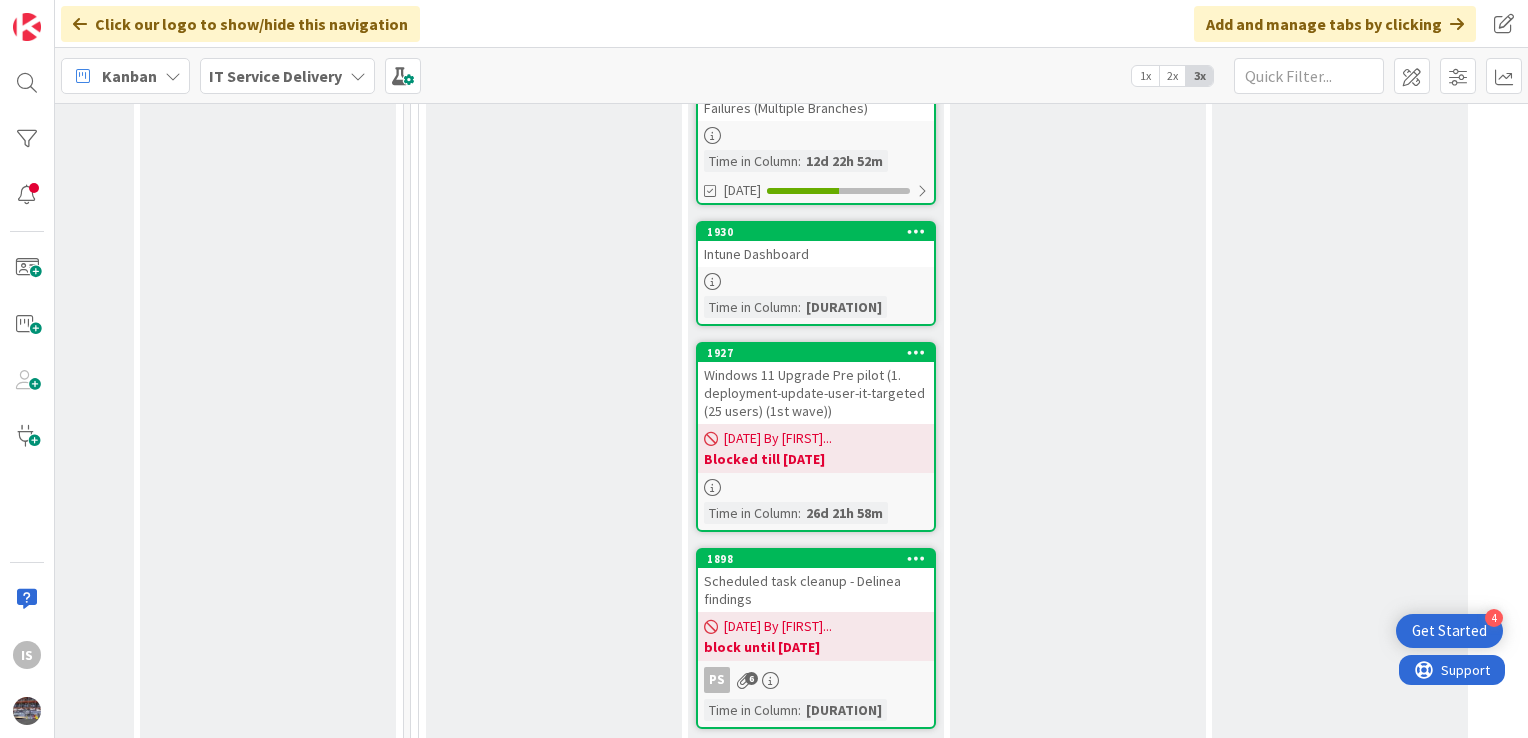 click at bounding box center (816, 281) 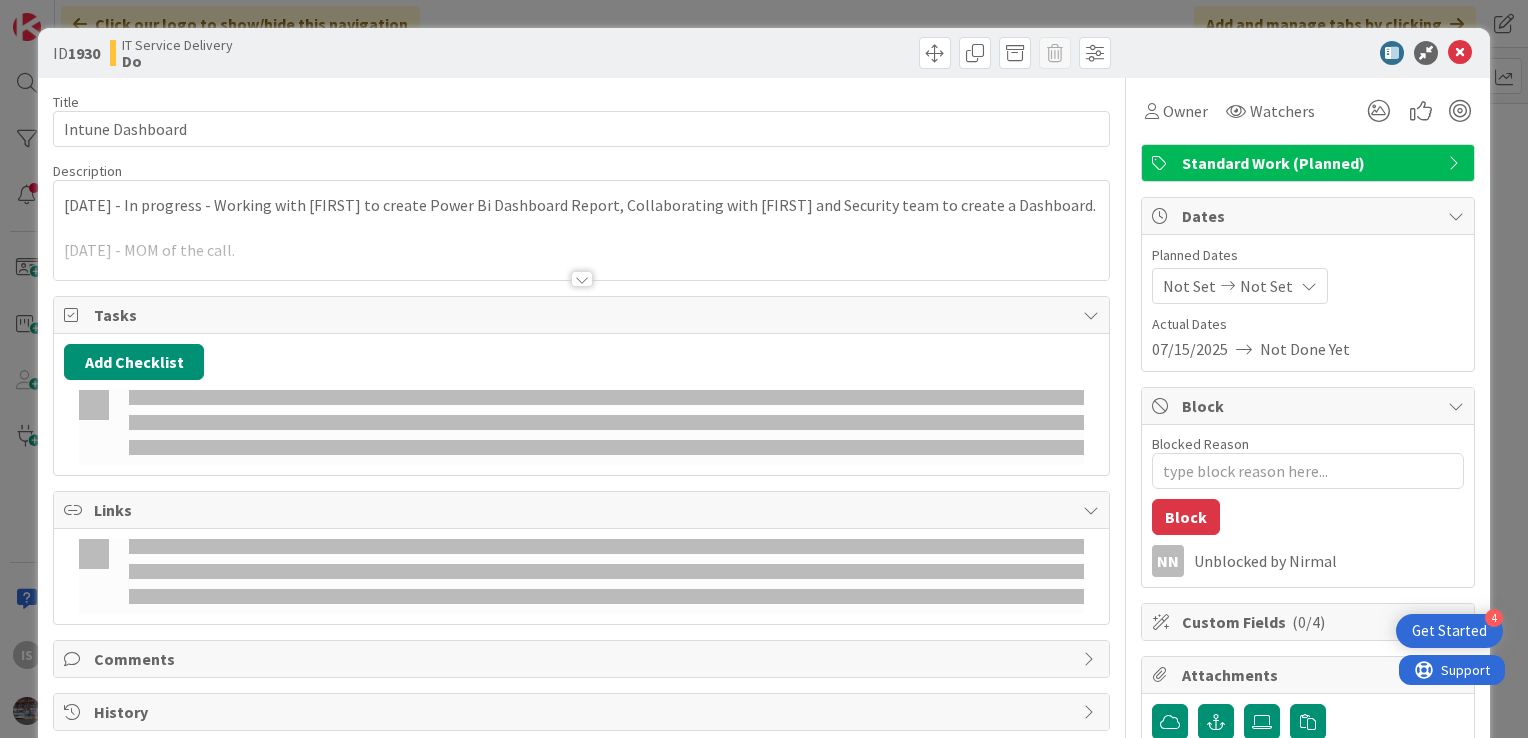 scroll, scrollTop: 0, scrollLeft: 0, axis: both 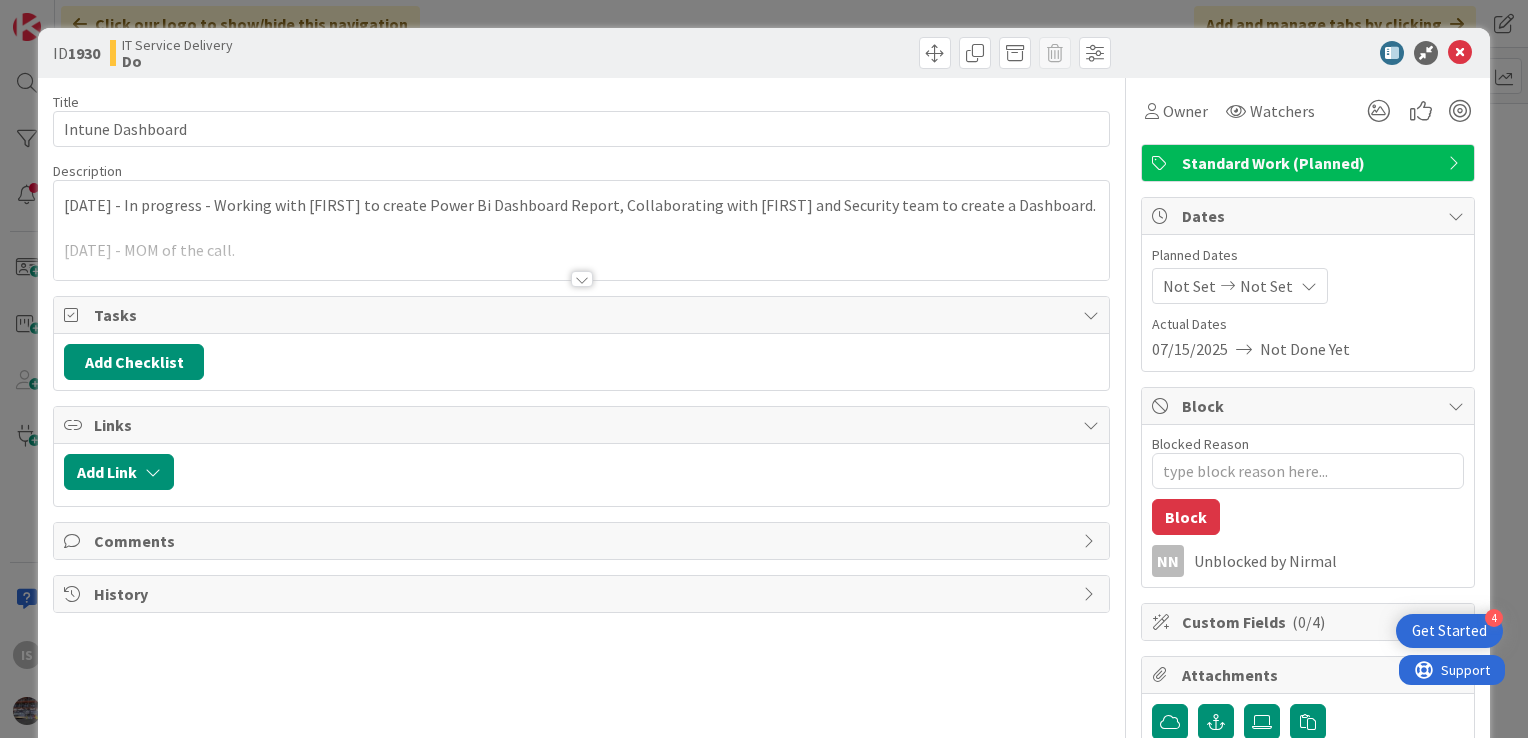 type on "x" 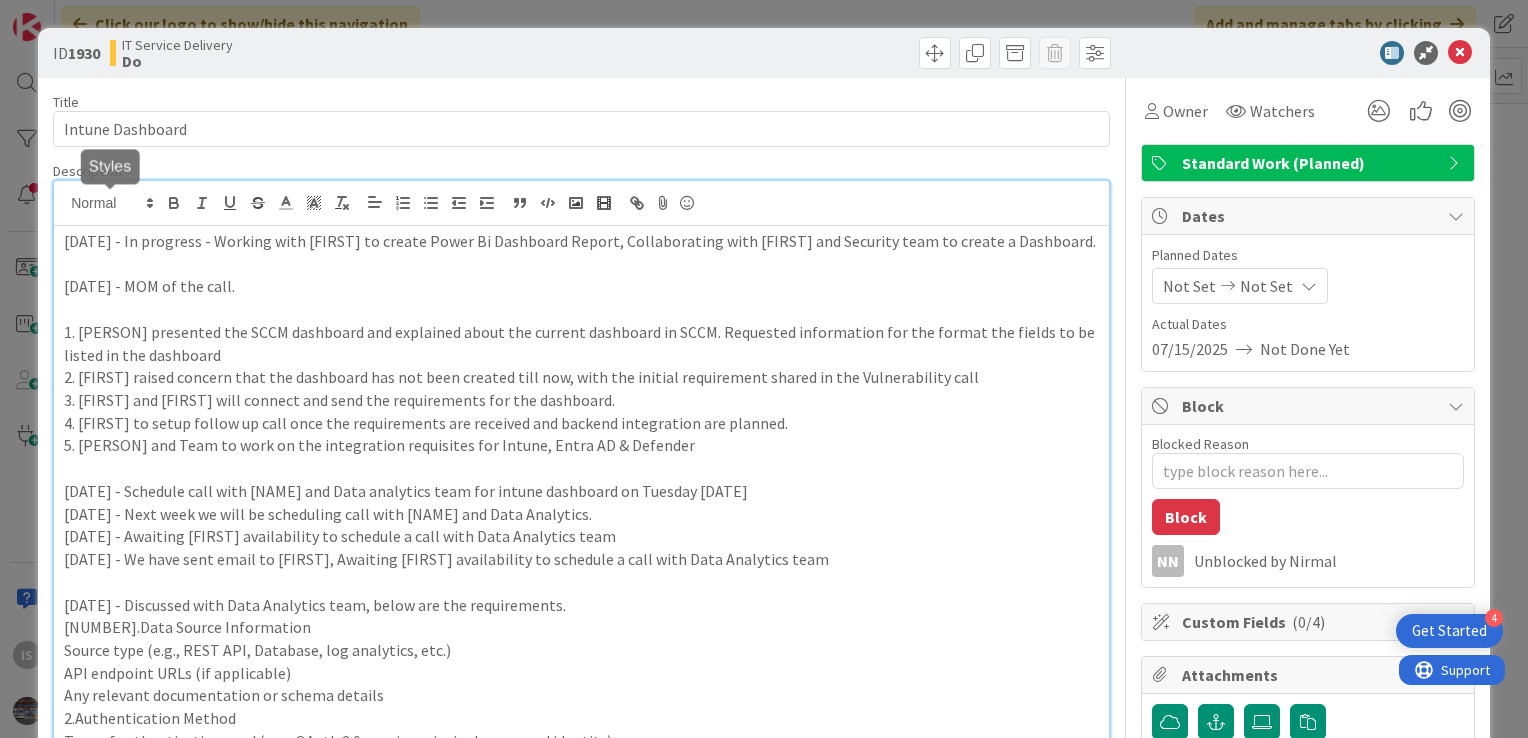 click on "[DATE] - In progress - Working with DA to create Power Bi Dashboard Report, Collaborating with AD and Security team to create a Dashboard. [DATE] - MOM of the call. 1. [PERSON] presented the SCCM dashboard and explained about the current dashboard in SCCM. Requested information for the format the fields to be listed in the dashboard 2. [PERSON] raised concern that the dashboard has not been created till now, with the initial requirement shared in the Vulnerability call 3. [PERSON] and [PERSON] will connect and send the requirements for the dashboard. 4. [PERSON] to setup follow up call once the requirements are received and backend integration are planned. 5. [PERSON] and Team to work on the integration requisites for Intune, Entra AD & Defender [DATE] - Schedule call with [PERSON] and Data analytics team for intune dashboard on Tuesday [DATE] [DATE] - Next week we will be scheduling call with [PERSON] and Data Analytics. [DATE] - Awaiting [PERSON] availability to schedule a call with Data Analytics team" at bounding box center (581, 601) 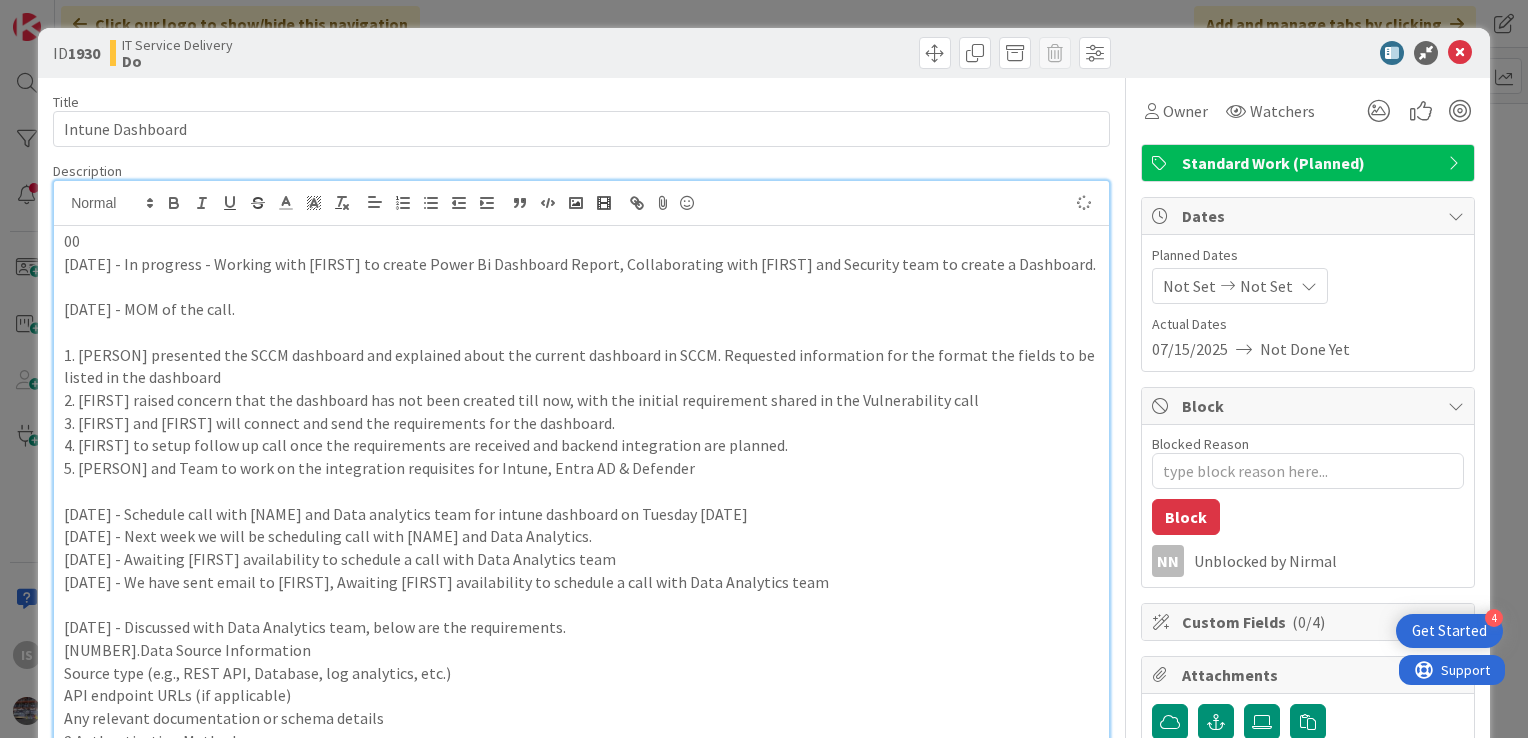click on "[DATE] - In progress - Working with [FIRST] to create Power Bi Dashboard Report, Collaborating with [FIRST] and Security team to create a Dashboard." at bounding box center [581, 264] 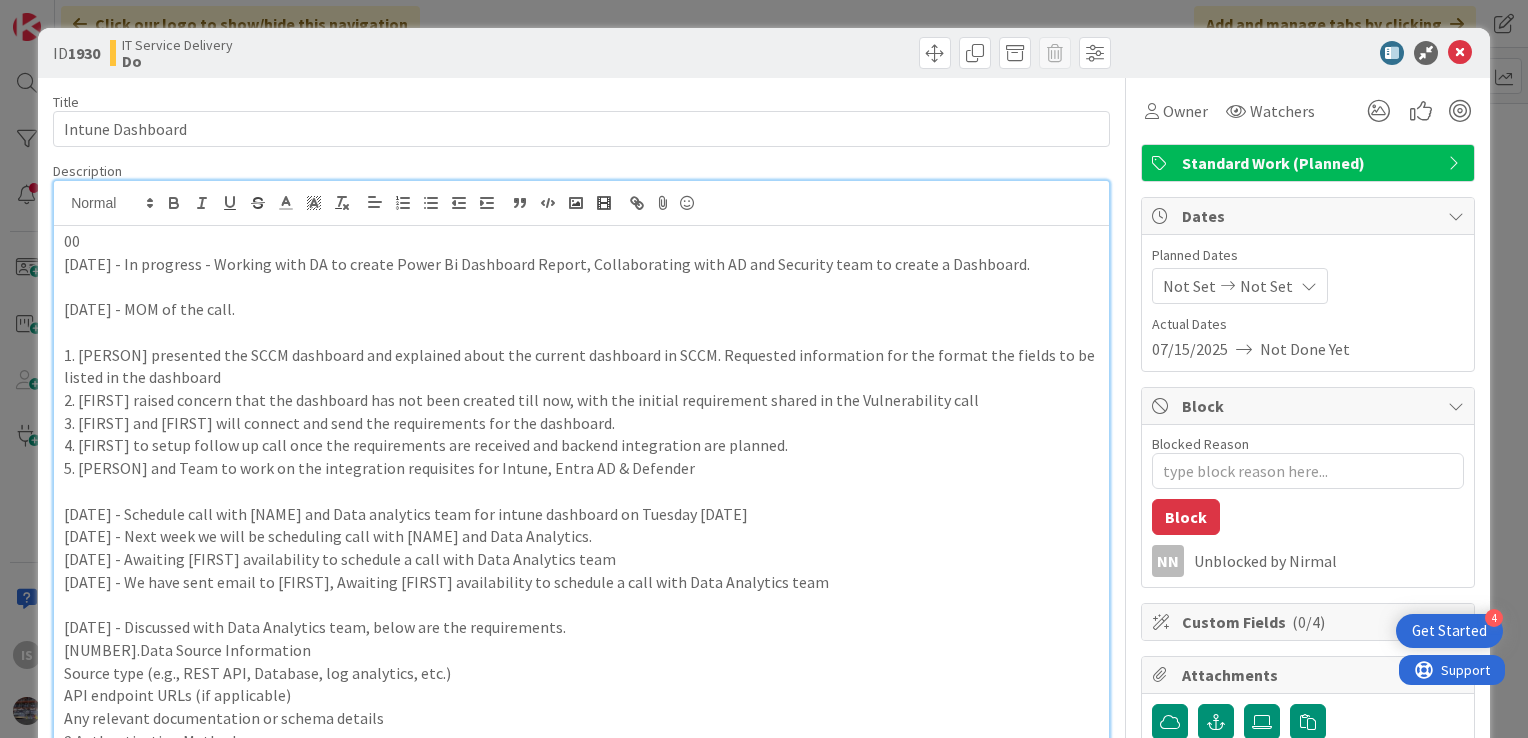 click on "[DATE] - In progress - Working with DA to create Power Bi Dashboard Report, Collaborating with AD and Security team to create a Dashboard." at bounding box center (581, 264) 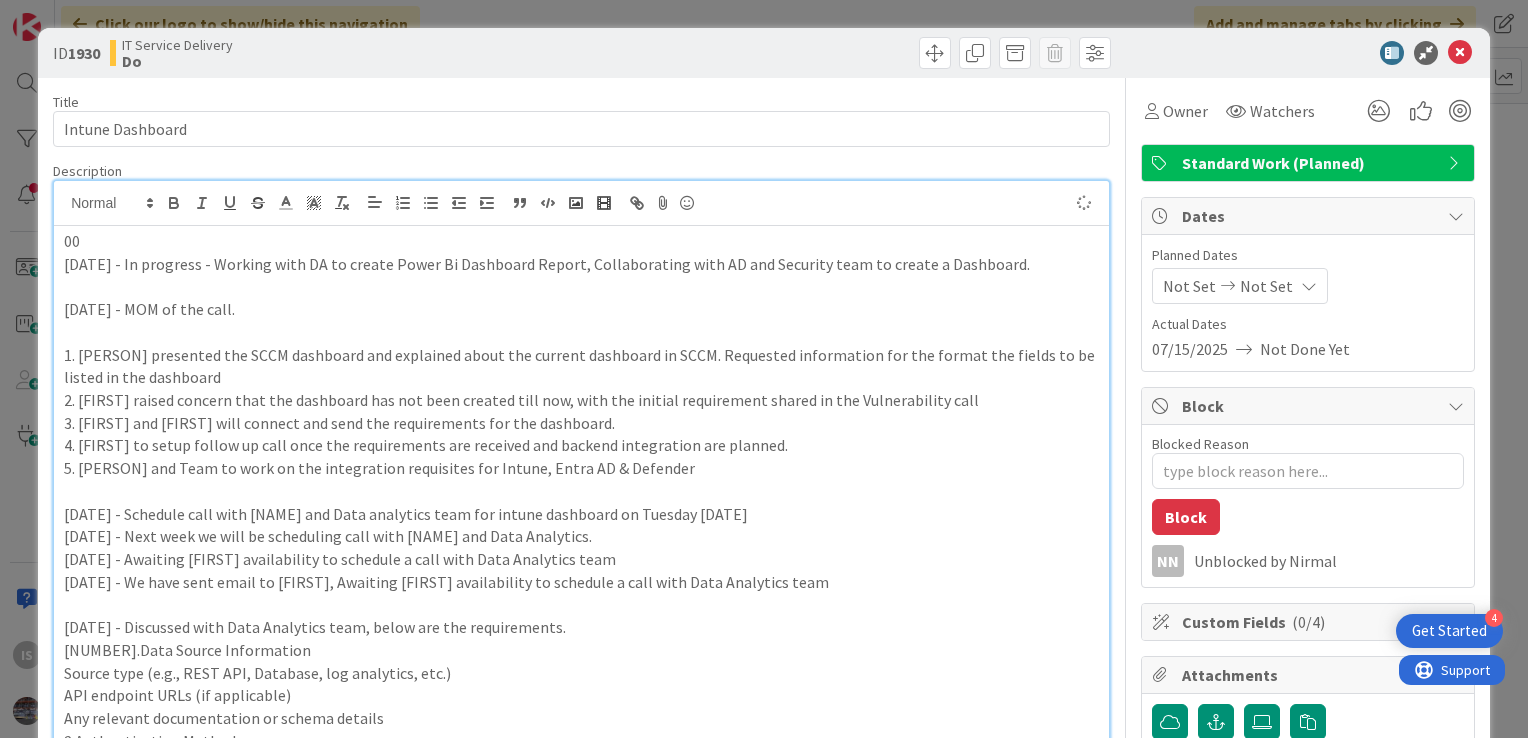 click on "00" at bounding box center (581, 241) 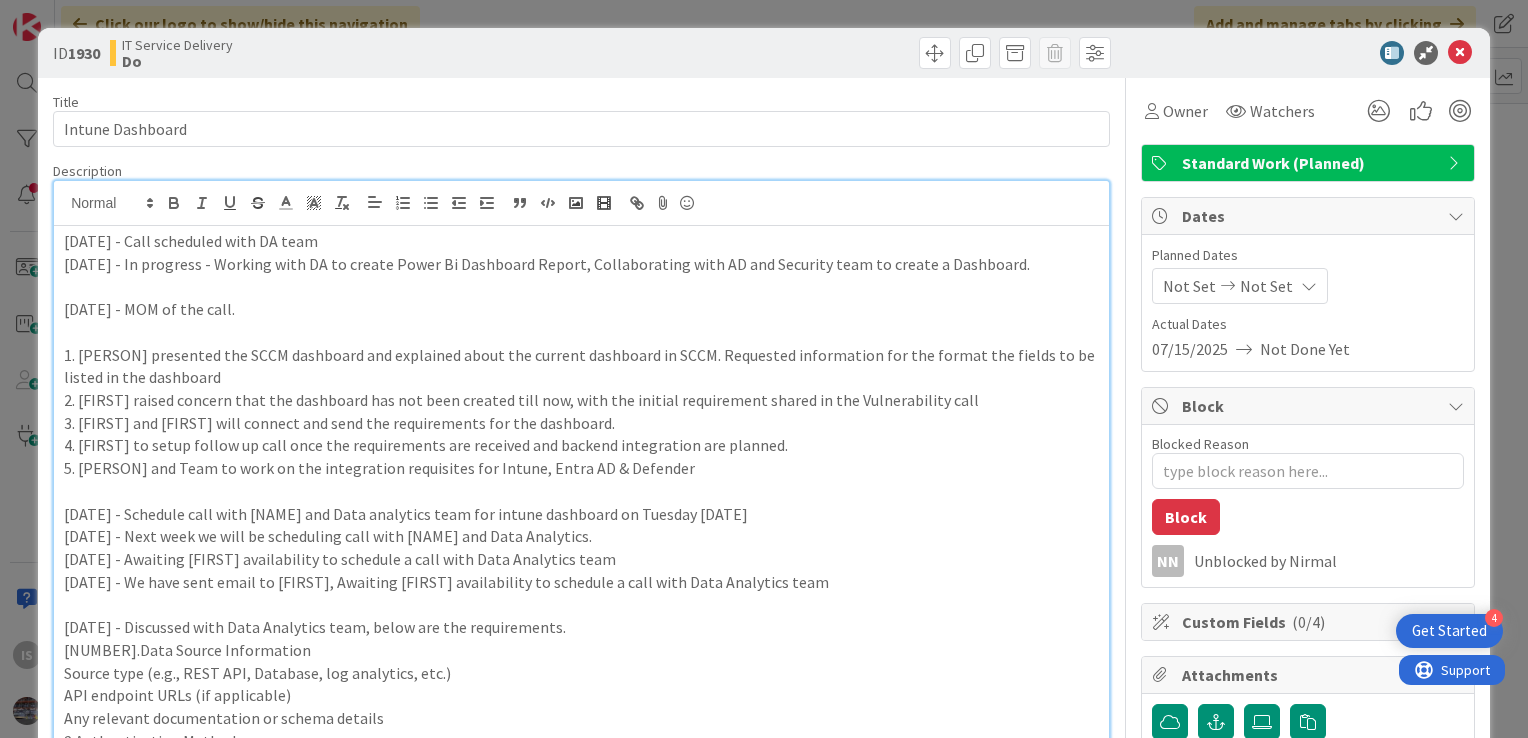 click on "[DATE] - Call scheduled with DA team" at bounding box center [581, 241] 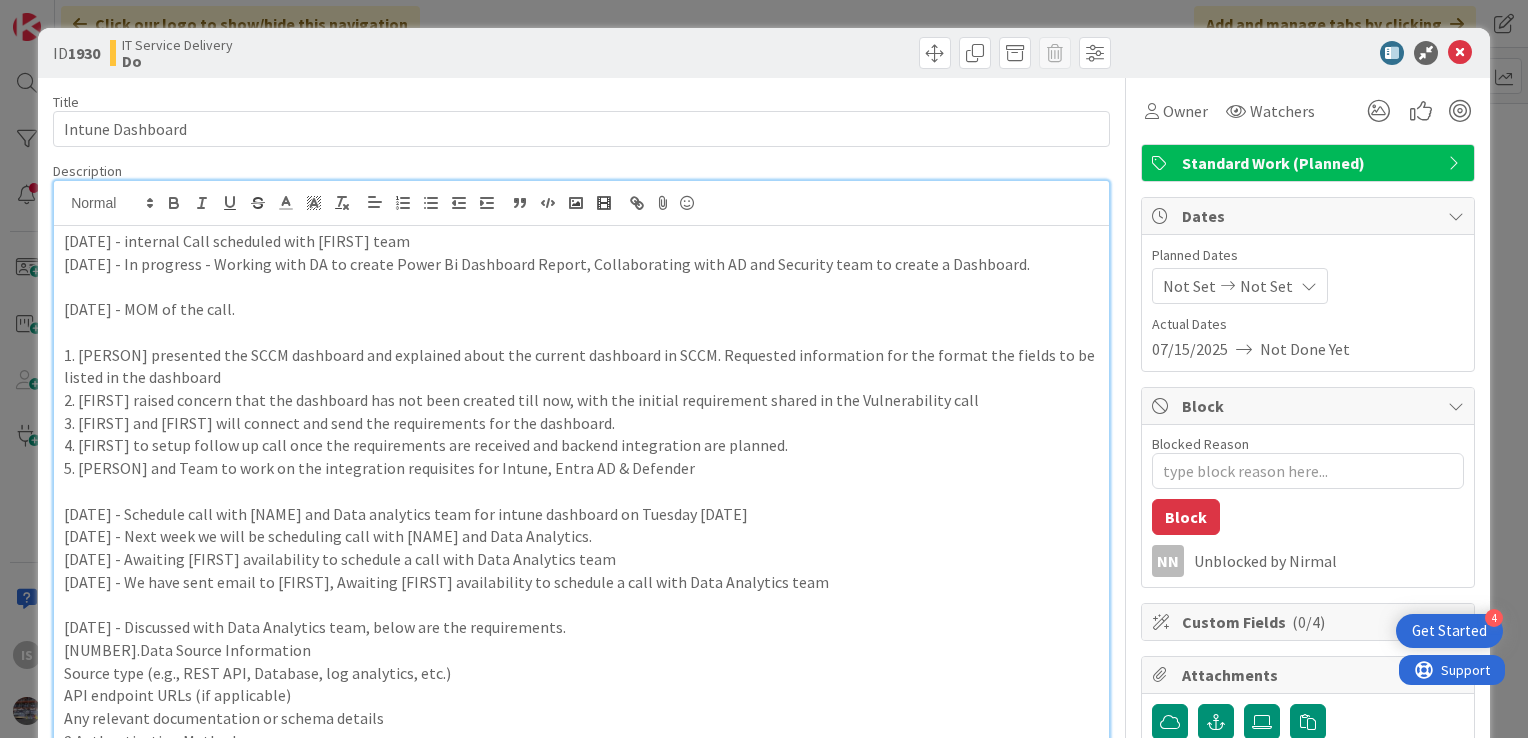 click on "[DATE] - internal Call scheduled with [FIRST] team" at bounding box center (581, 241) 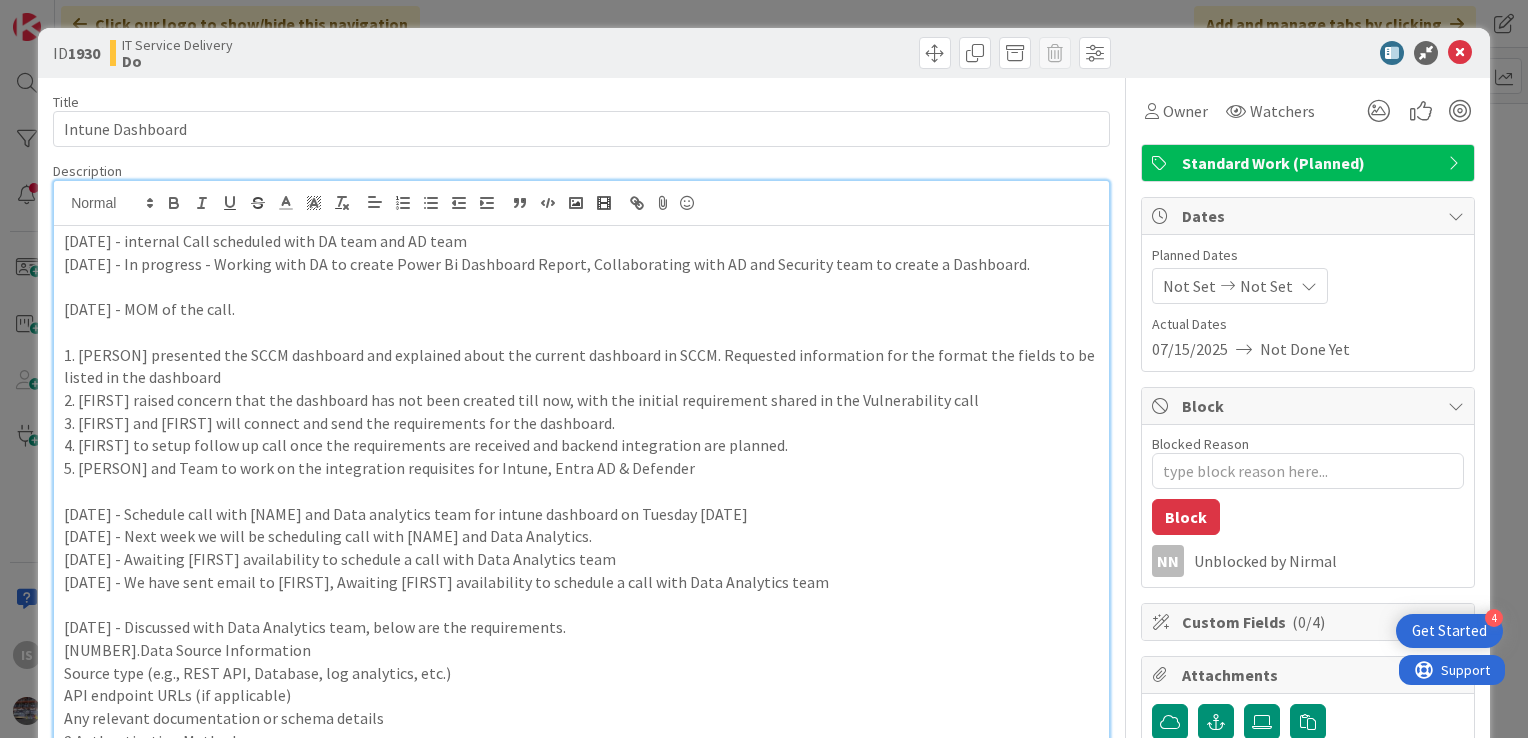 click on "[DATE] - internal Call scheduled with DA team and AD team" at bounding box center [581, 241] 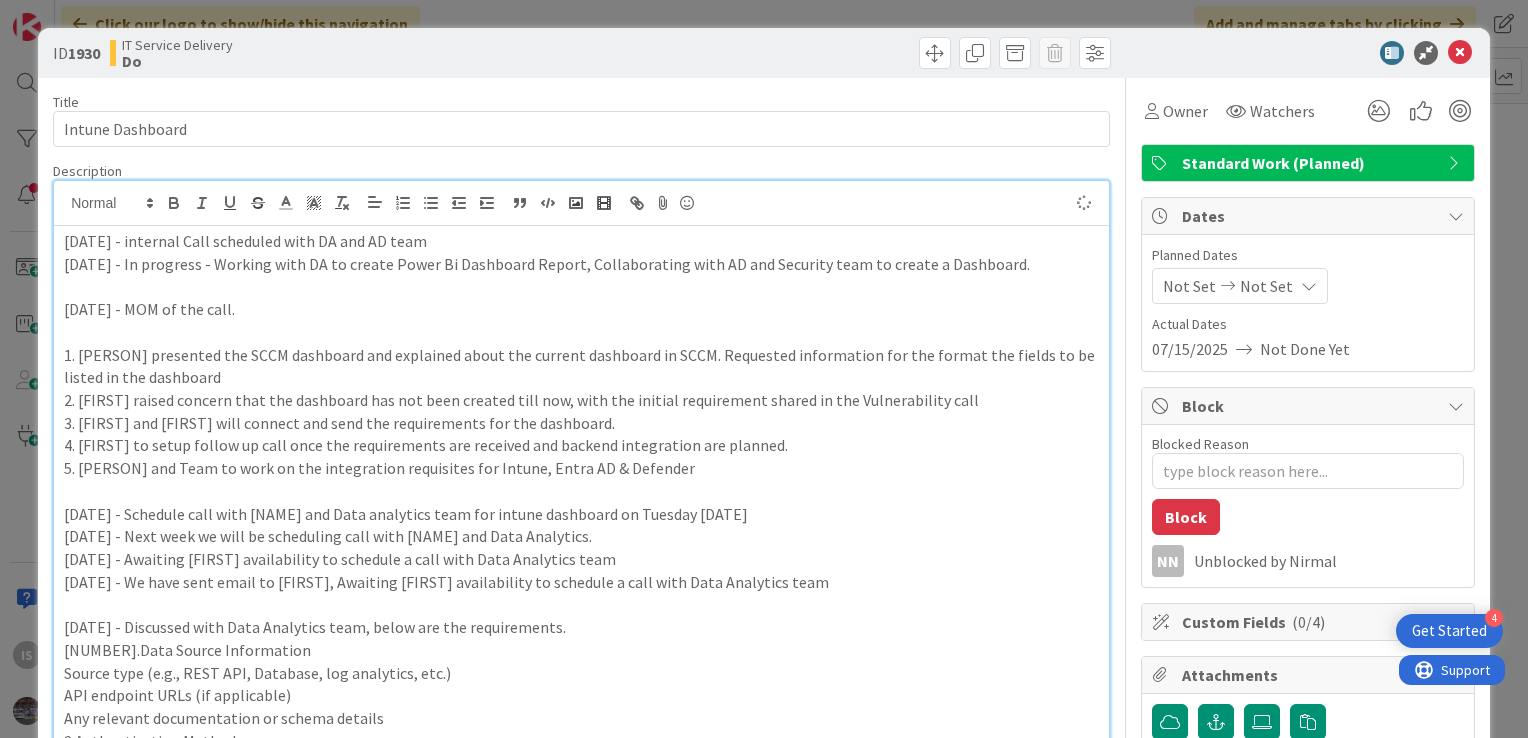 type on "x" 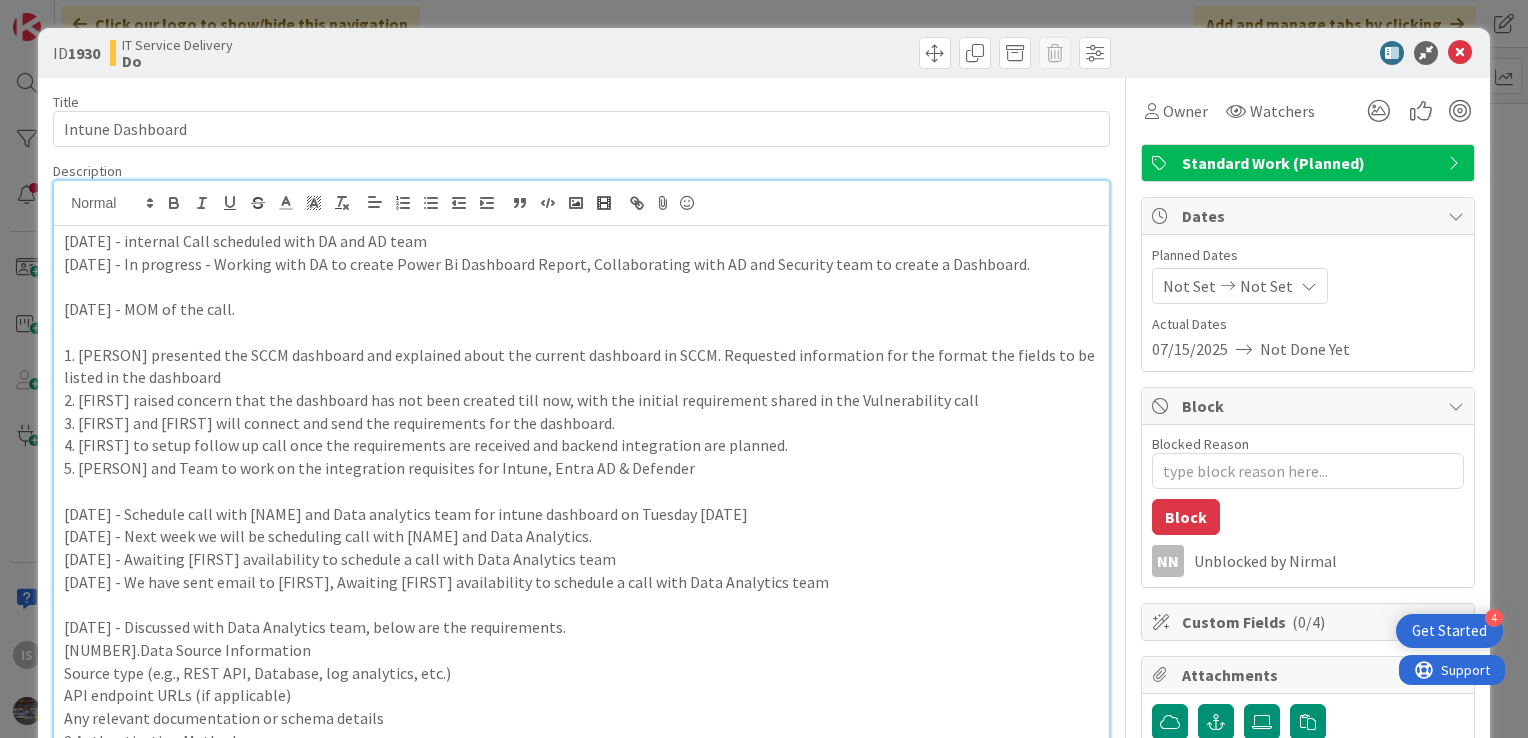 click on "[DATE] - internal Call scheduled with DA and AD team" at bounding box center [581, 241] 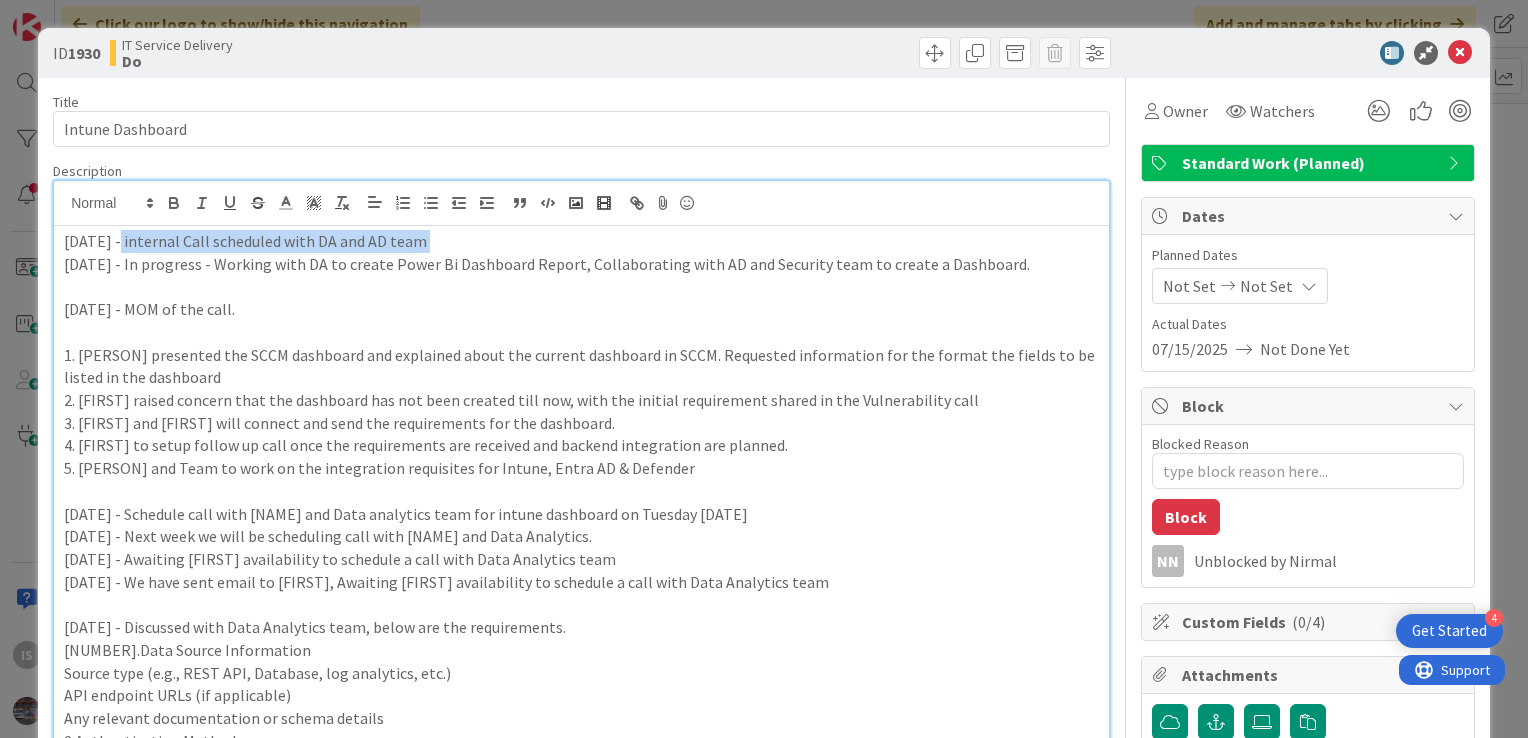 drag, startPoint x: 408, startPoint y: 240, endPoint x: 136, endPoint y: 234, distance: 272.06616 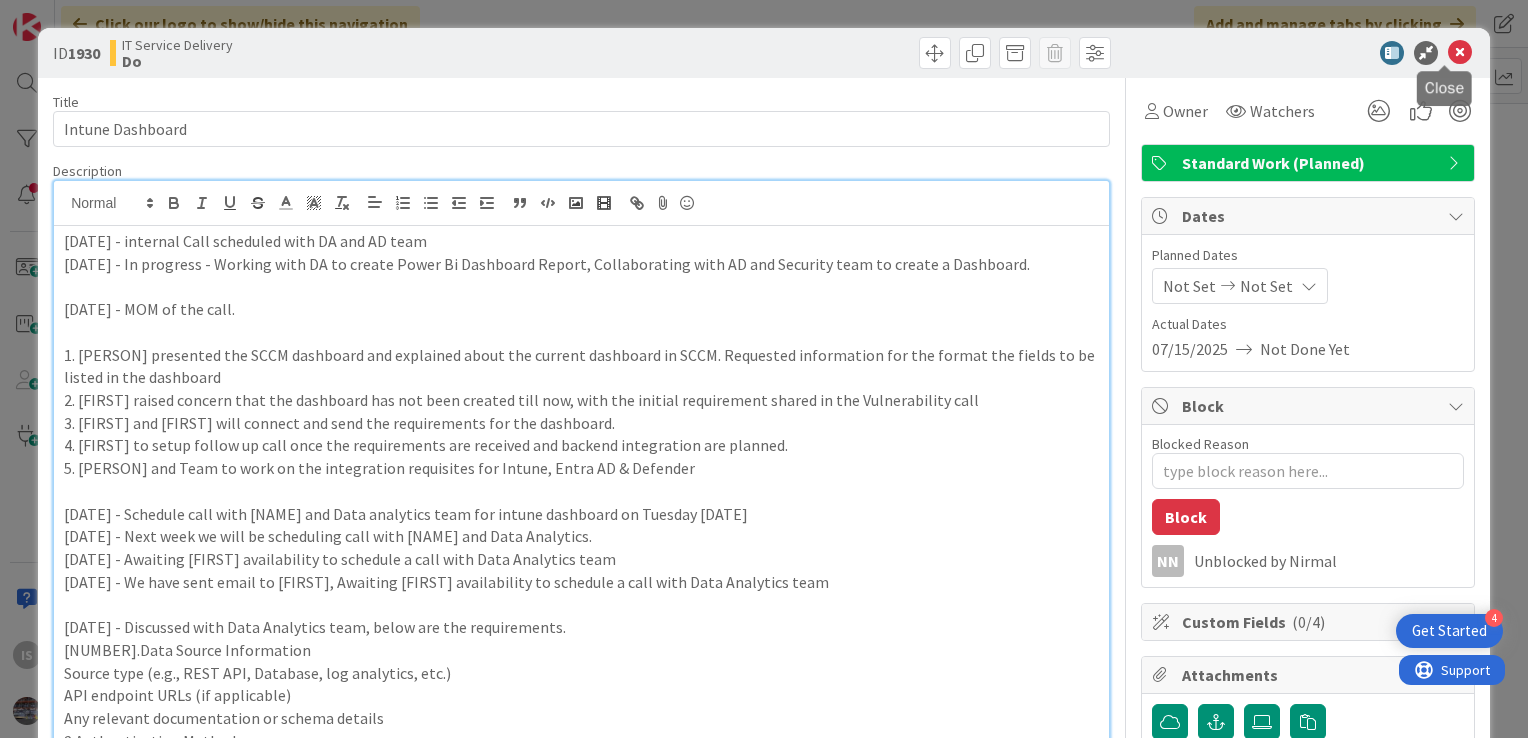 click at bounding box center [1460, 53] 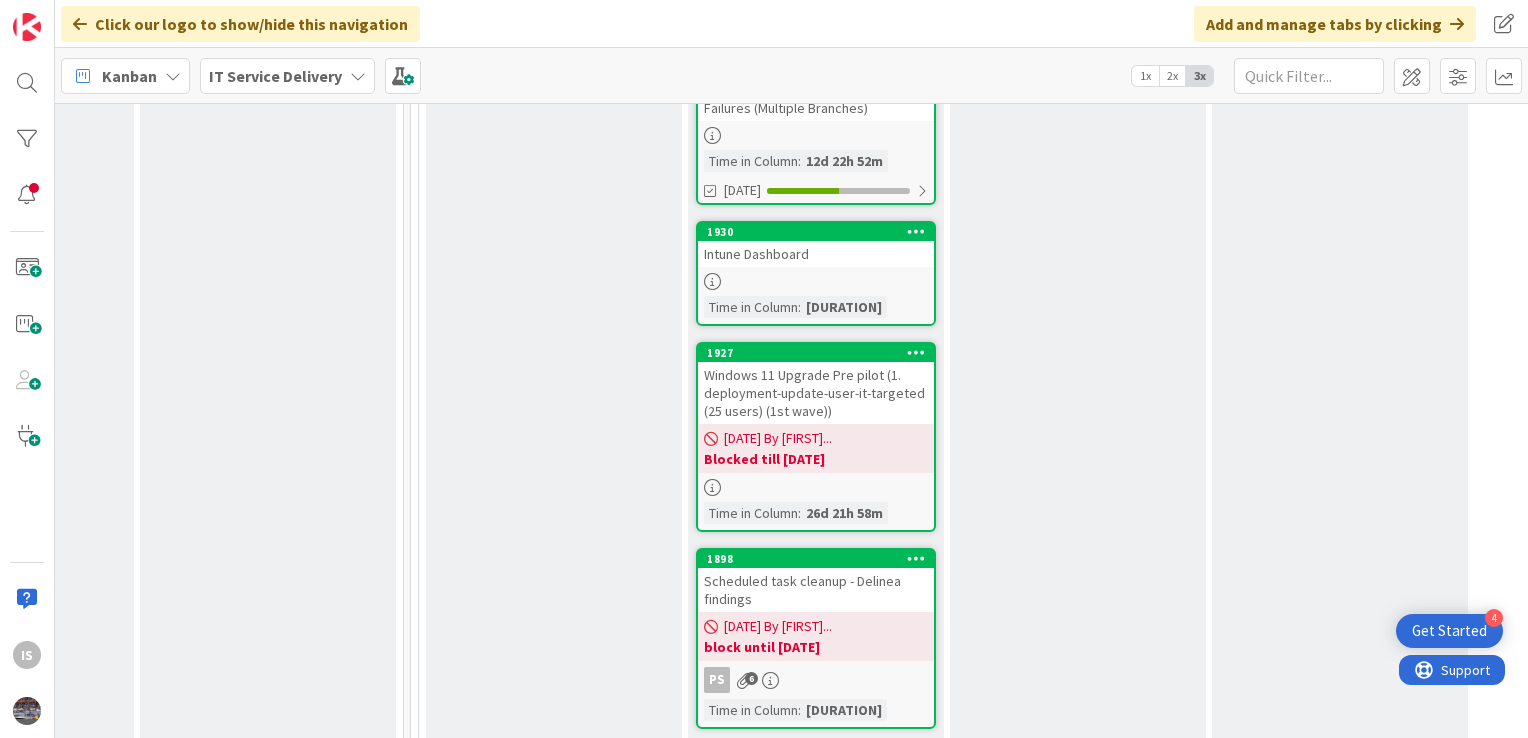 scroll, scrollTop: 0, scrollLeft: 0, axis: both 